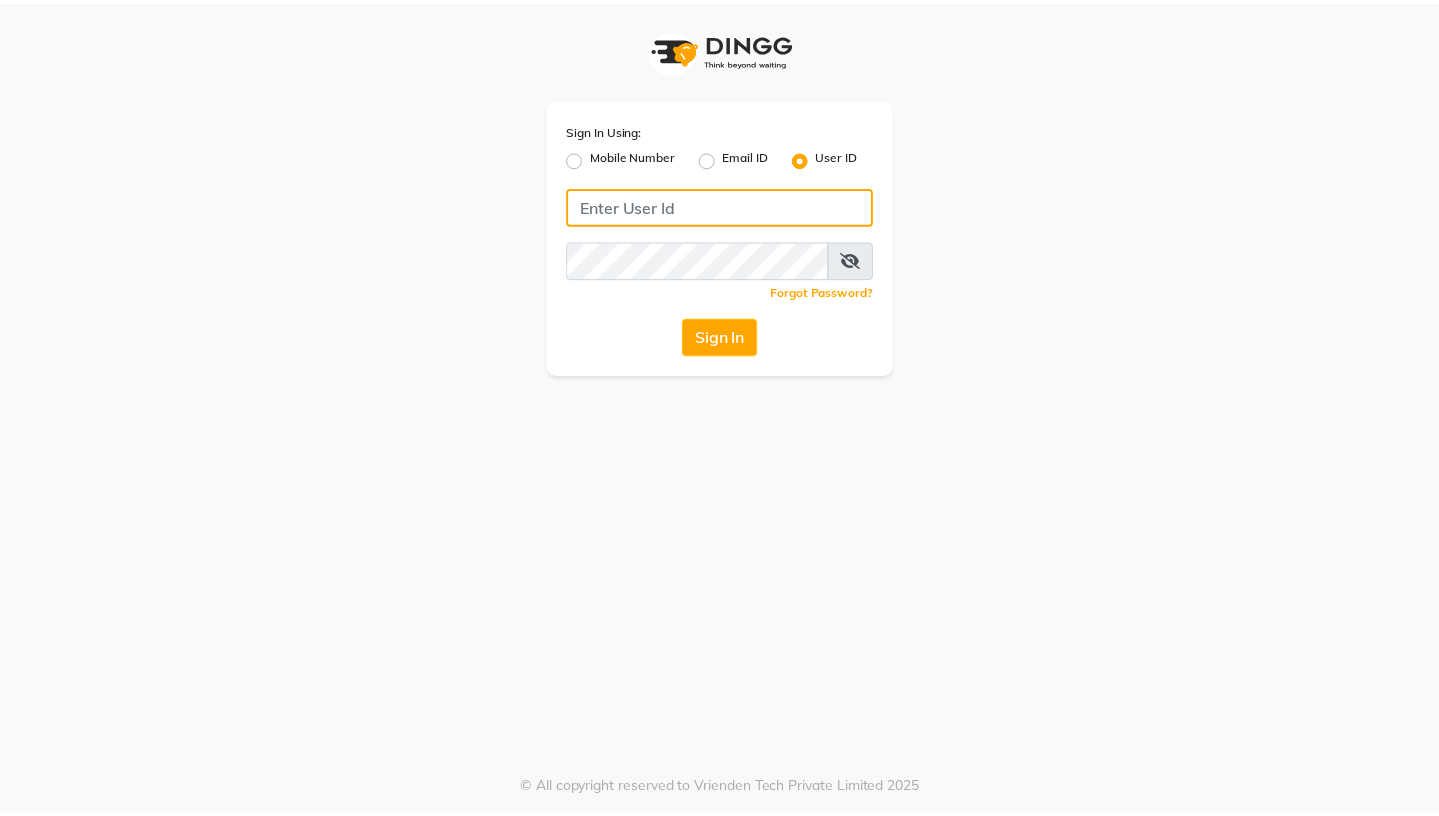 scroll, scrollTop: 0, scrollLeft: 0, axis: both 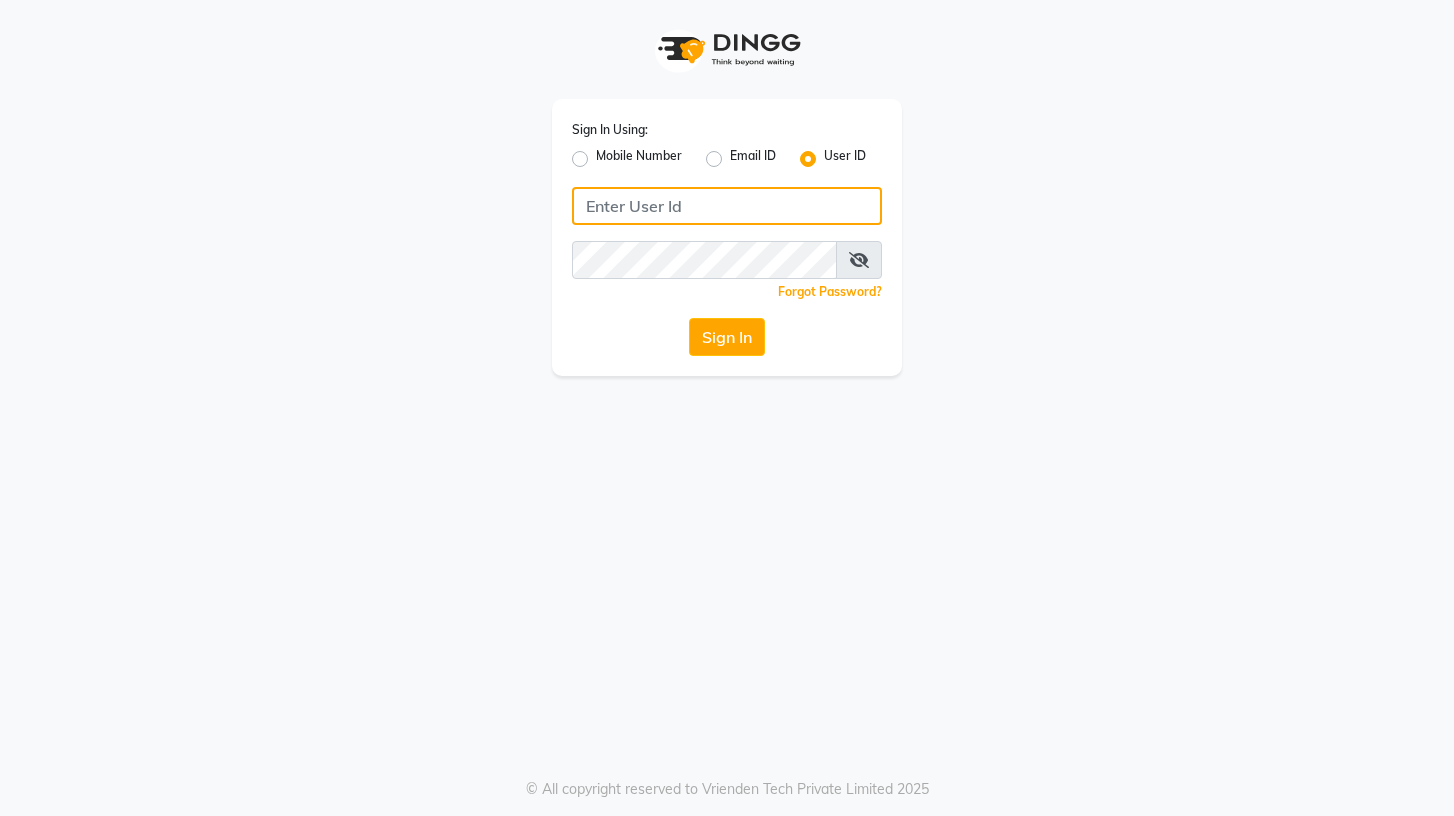 click 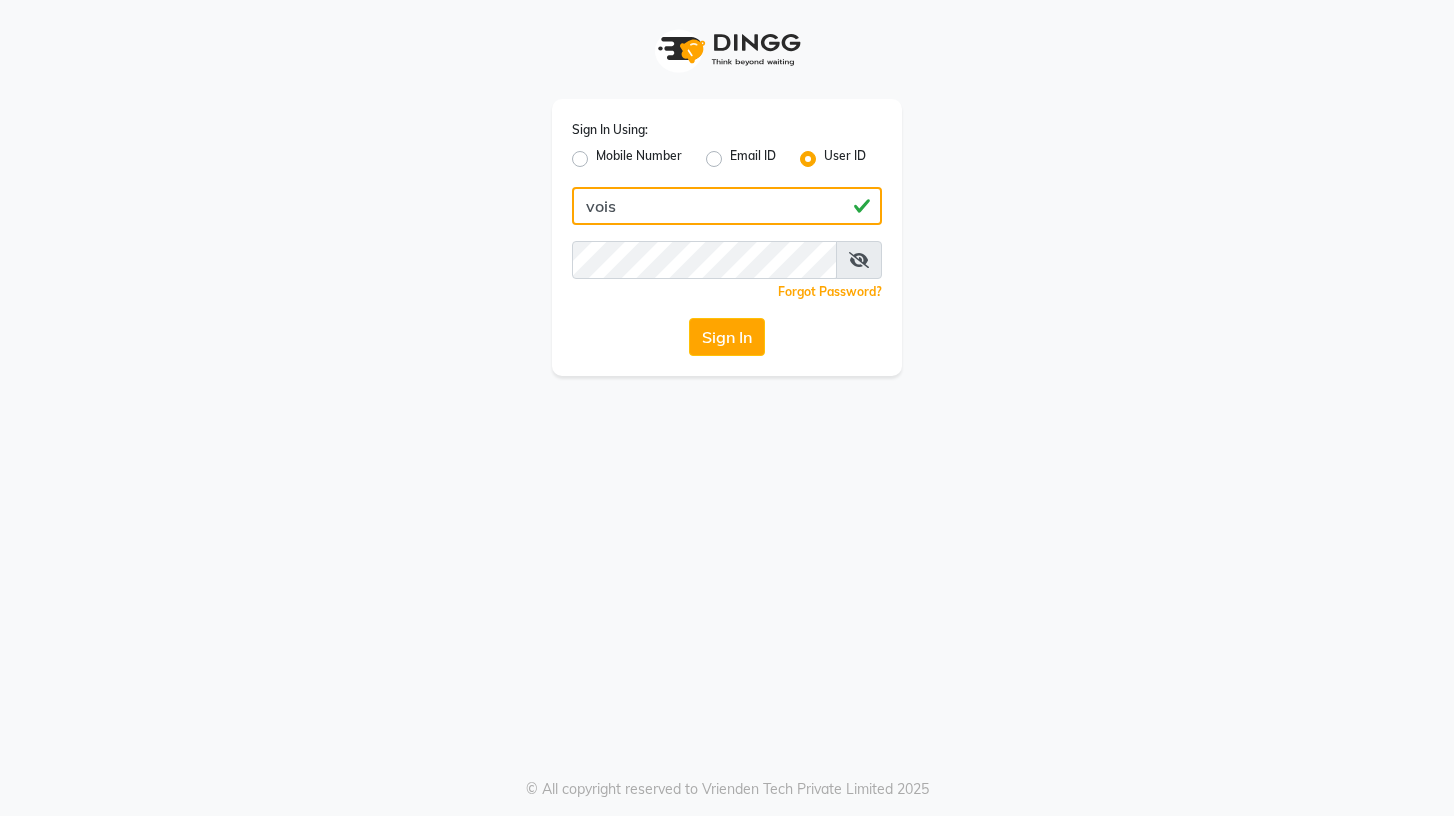 type on "vois" 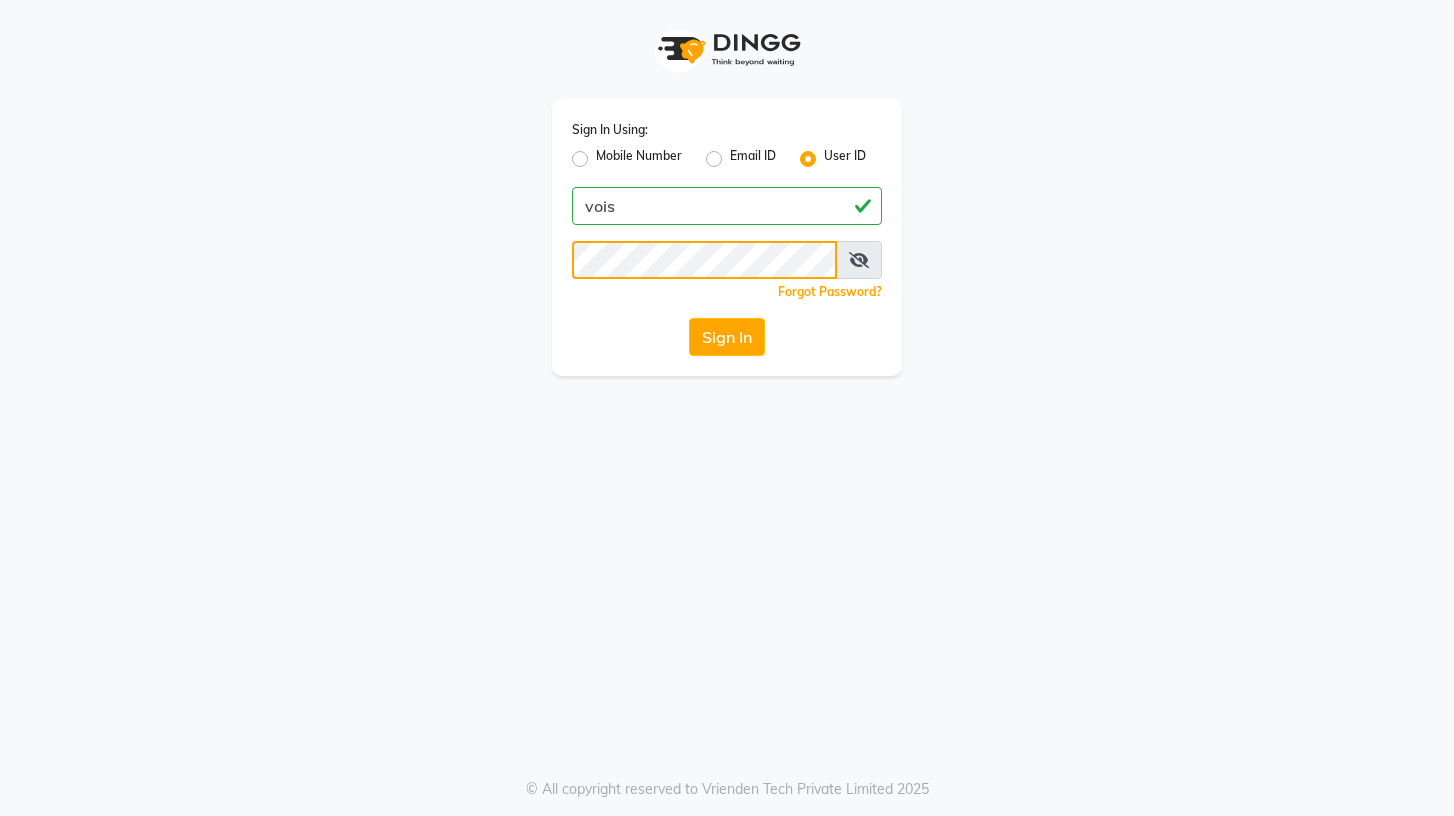 click on "Sign In" 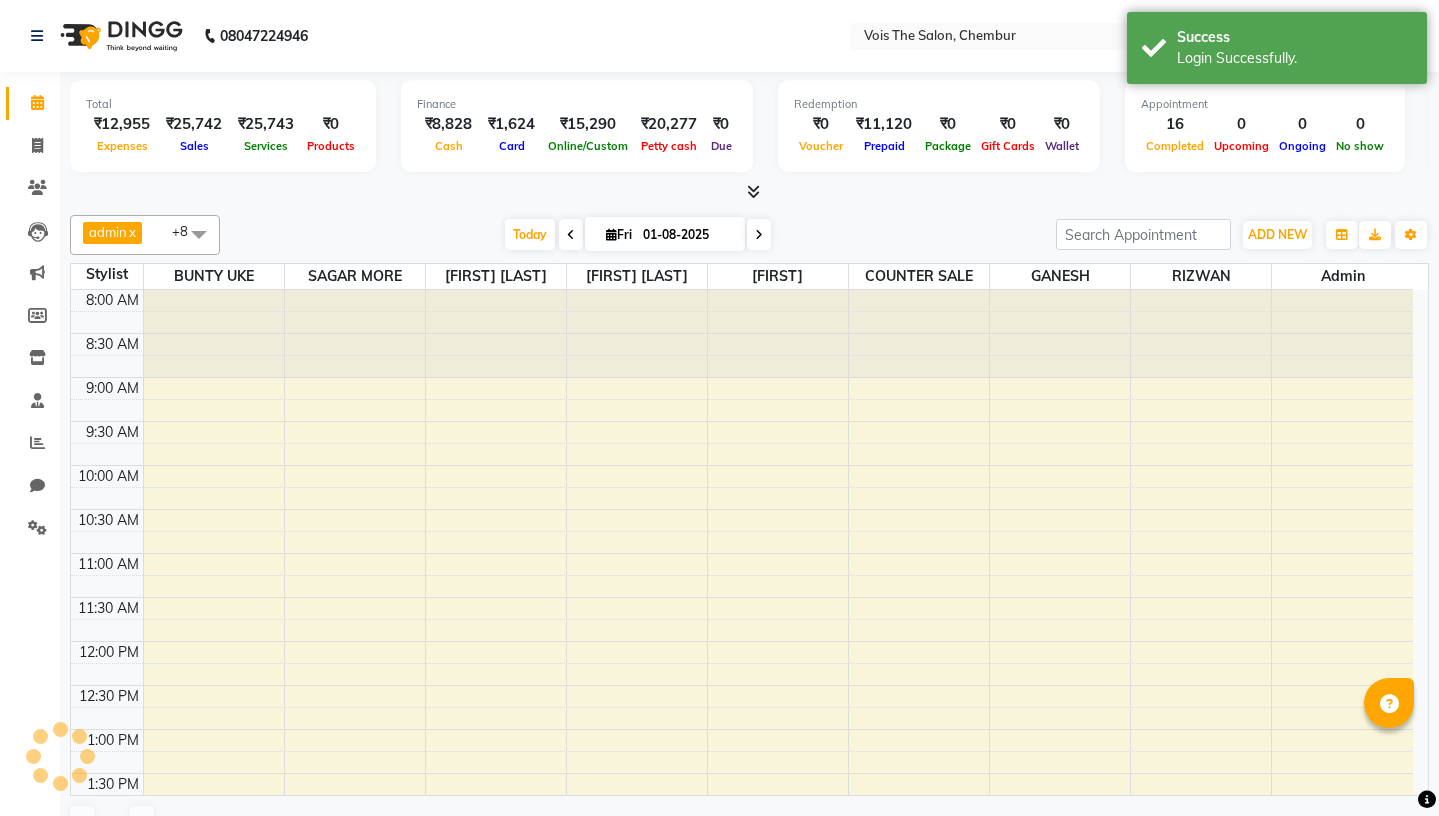 scroll, scrollTop: 0, scrollLeft: 0, axis: both 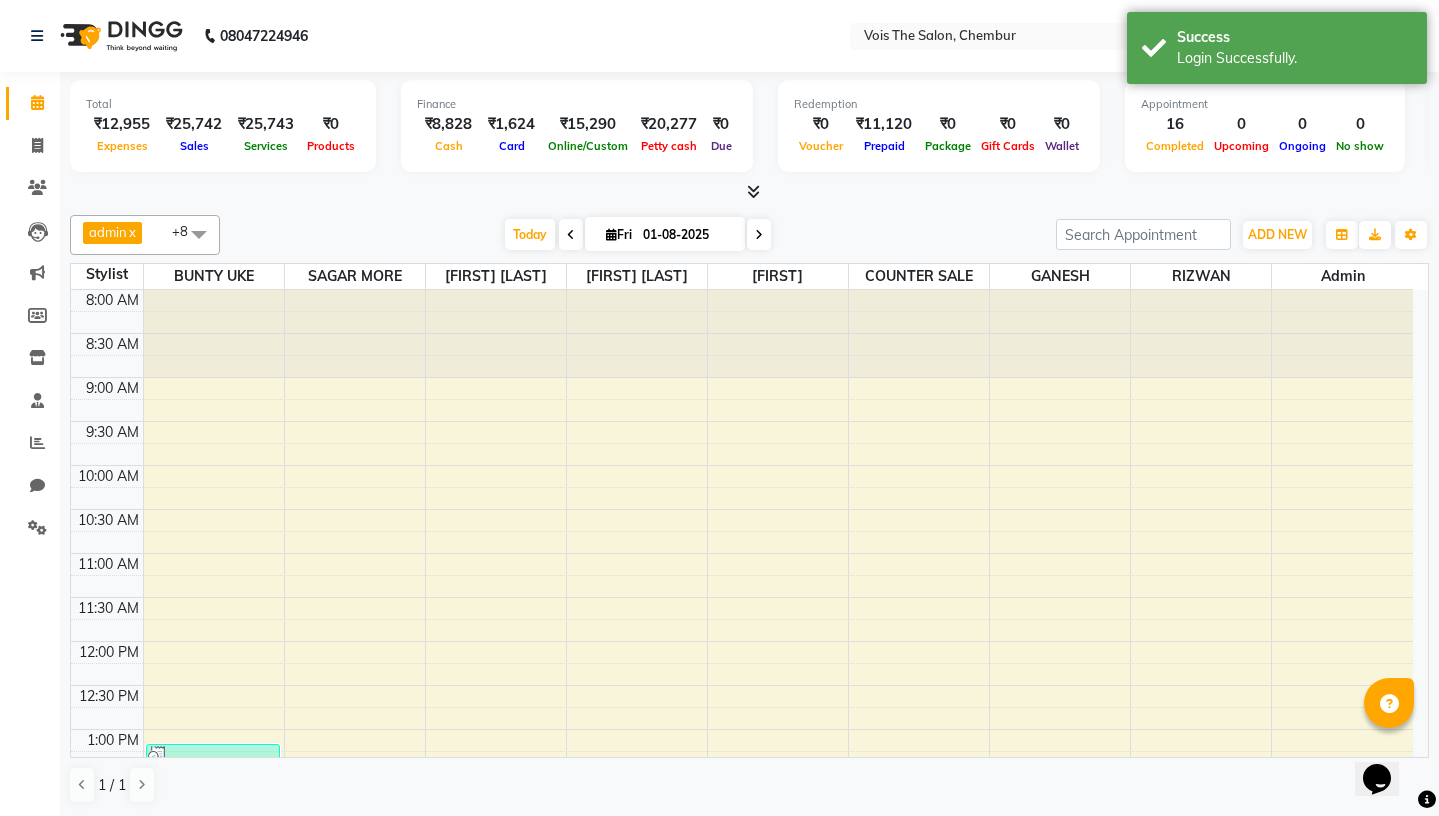 click at bounding box center [753, 191] 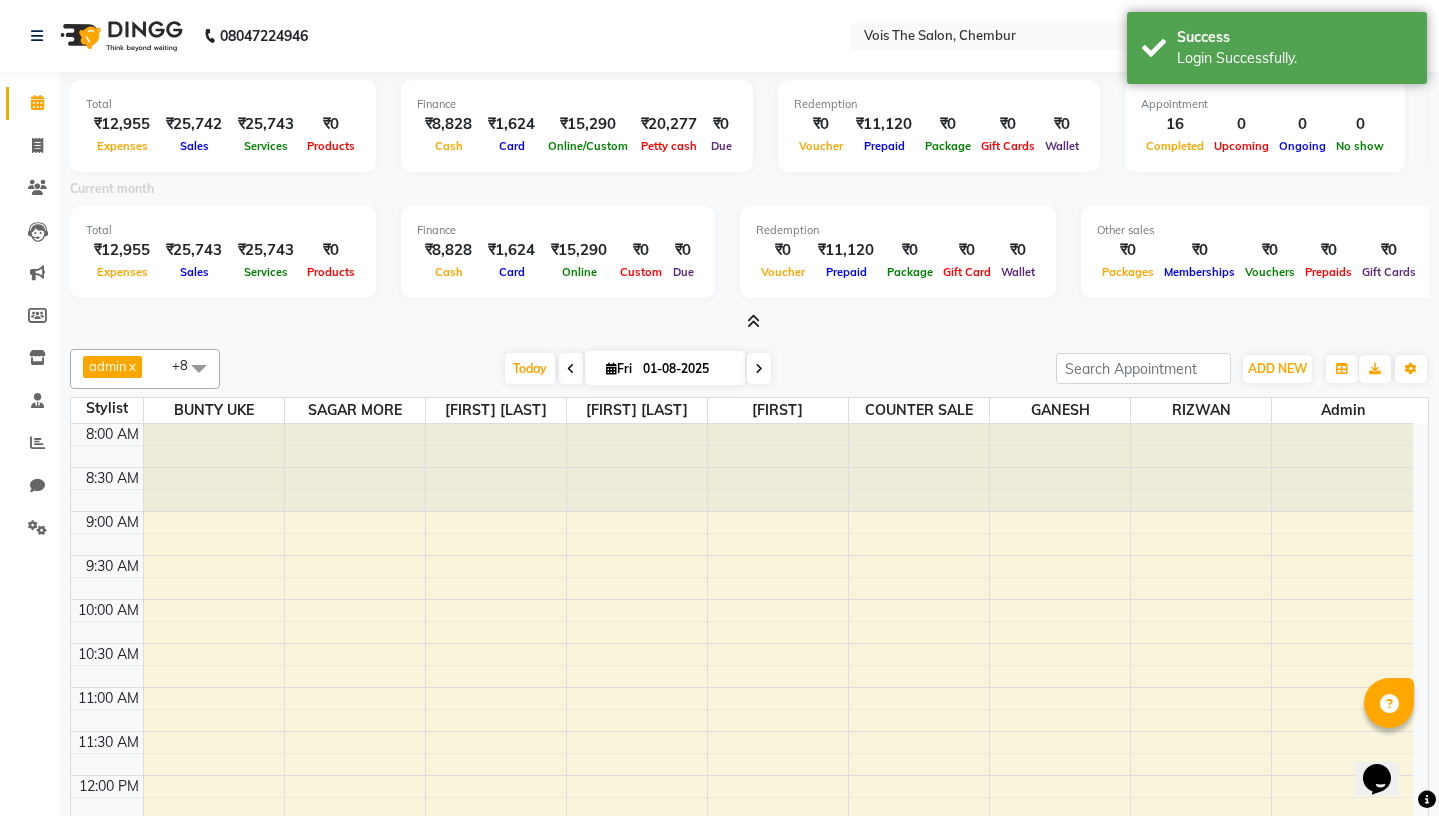 click at bounding box center (753, 321) 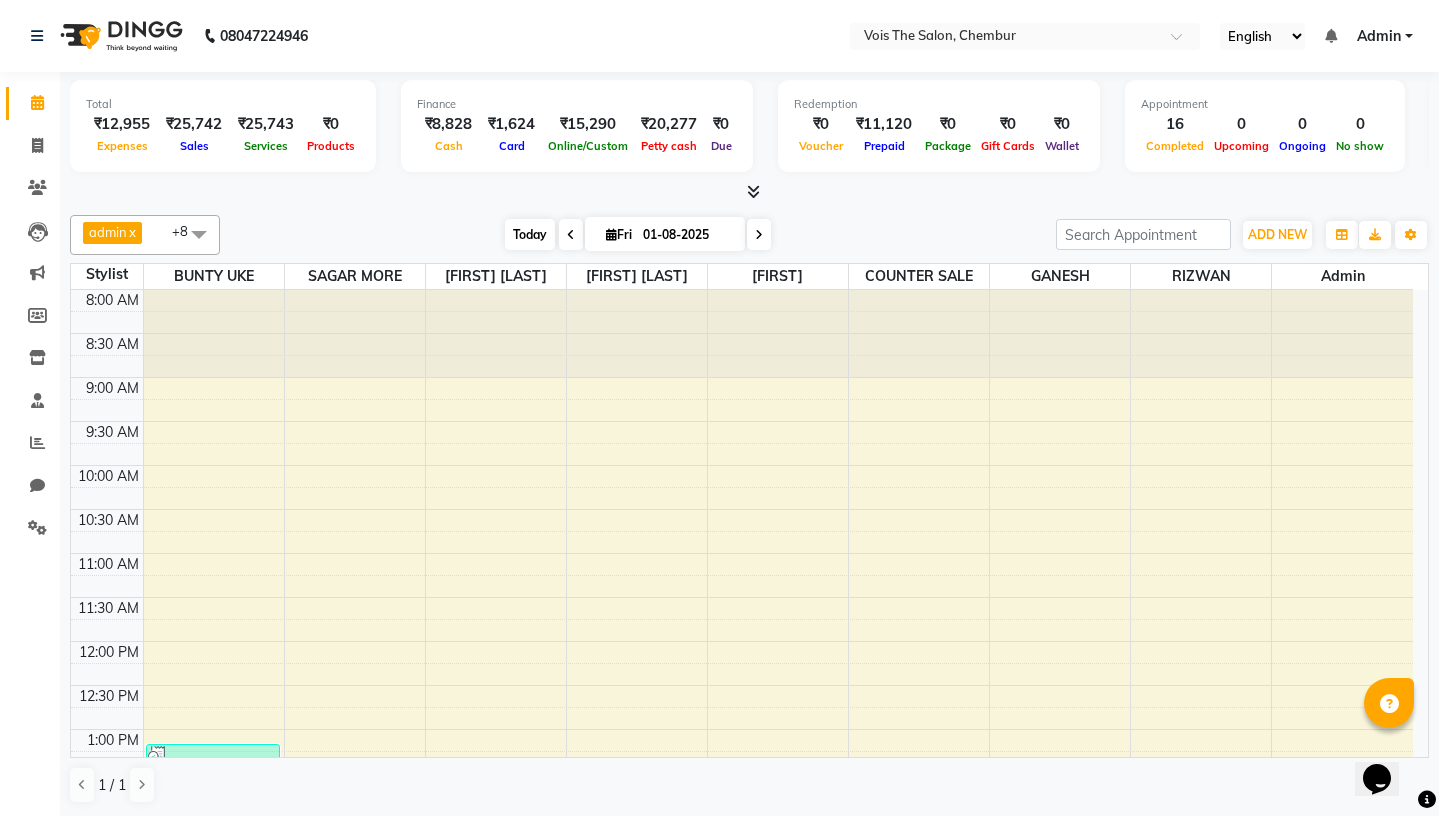 click on "Today" at bounding box center (530, 234) 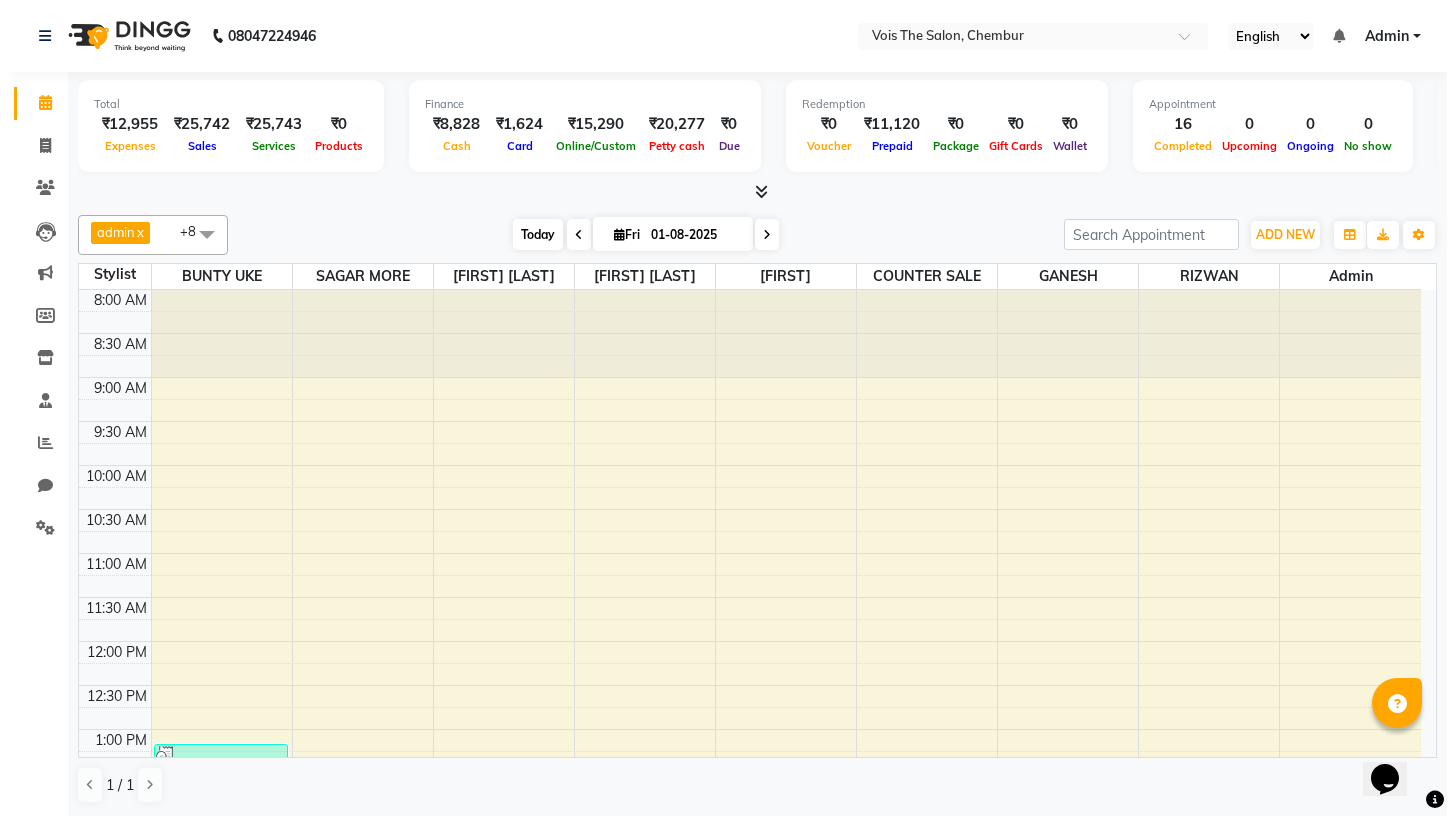 scroll, scrollTop: 872, scrollLeft: 0, axis: vertical 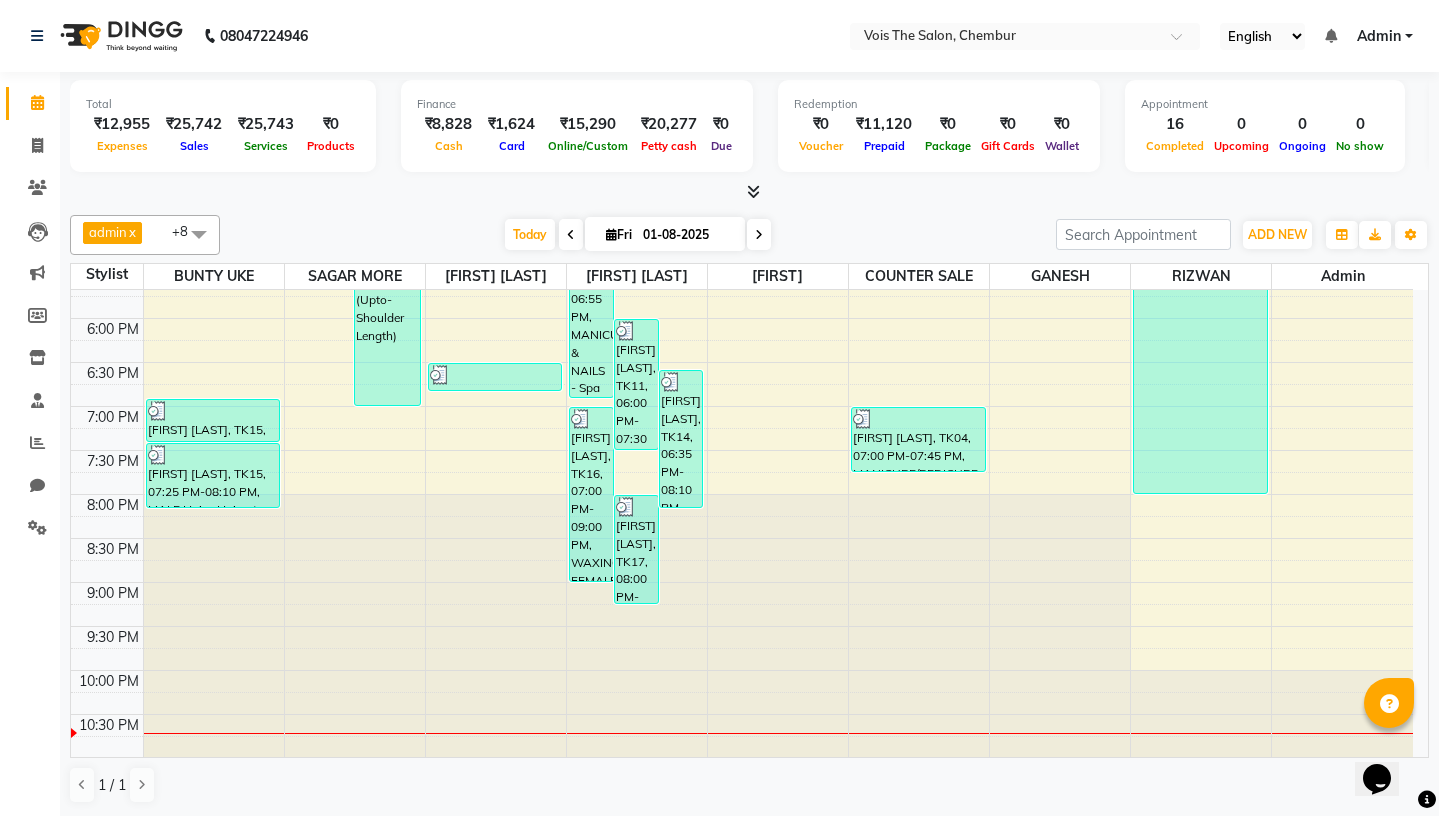 click on "01-08-2025" at bounding box center [687, 235] 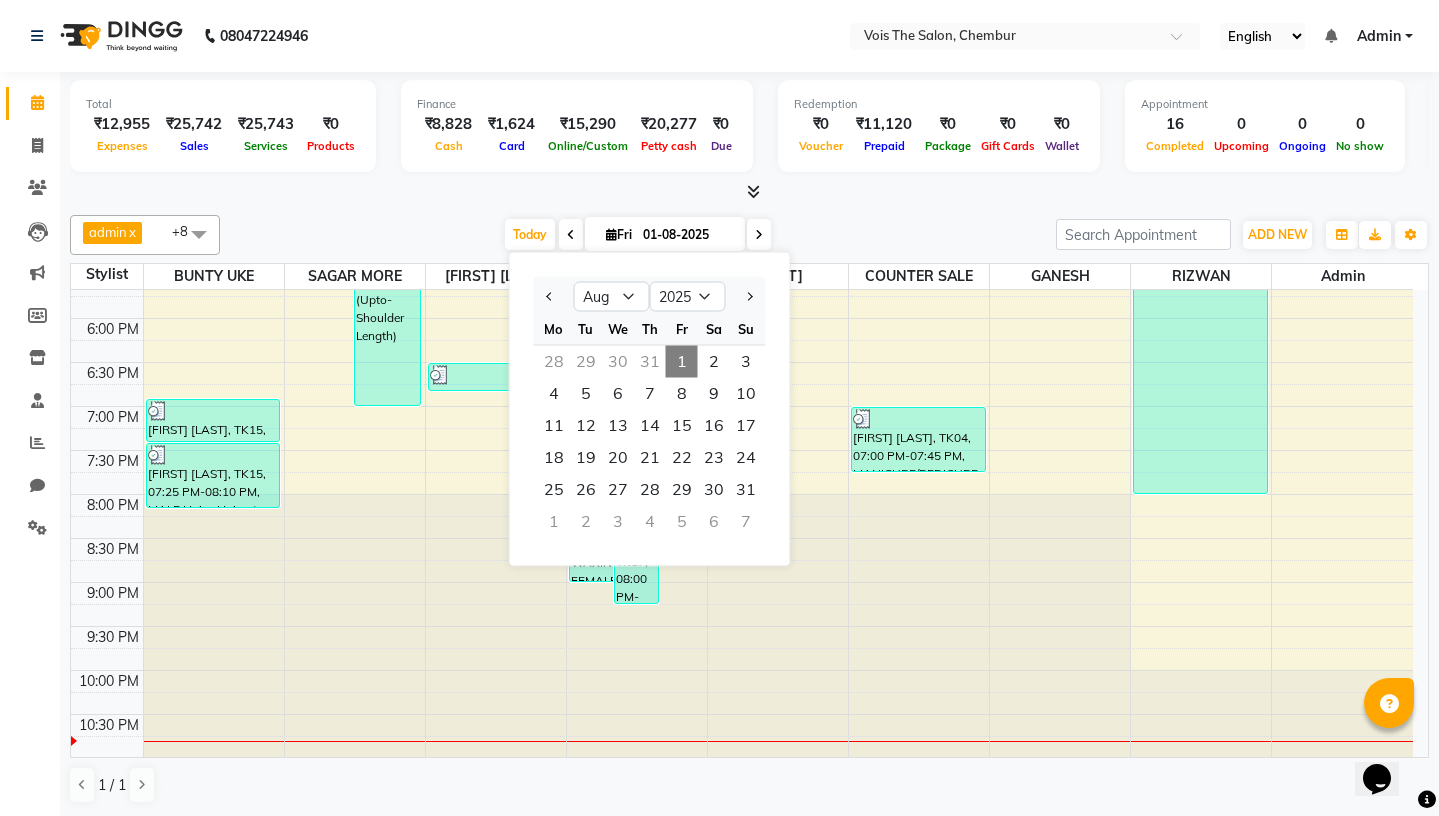 click on "Select  [FIRST]   [FIRST]   [FIRST]   [FIRST]   [FIRST] [LAST]   [FIRST]   [FIRST]   [FIRST] [LAST]   [FIRST] [LAST]   [FIRST] [LAST]  +8 UnSelect All [FIRST] [FIRST] [FIRST] [FIRST] [FIRST] [FIRST] [FIRST] [FIRST] [FIRST] [FIRST] Today  Fri 01-08-2025 Jan Feb Mar Apr May Jun Jul Aug Sep Oct Nov Dec 2015 2016 2017 2018 2019 2020 2021 2022 2023 2024 2025 2026 2027 2028 2029 2030 2031 2032 2033 2034 2035 Mo Tu We Th Fr Sa Su  28   29   30   31   1   2   3   4   5   6   7   8   9   10   11   12   13   14   15   16   17   18   19   20   21   22   23   24   25   26   27   28   29   30   31   1   2   3   4   5   6   7  Toggle Dropdown Add Appointment Add Invoice Add Expense Add Attendance Add Client Add Transaction Toggle Dropdown Add Appointment Add Invoice Add Expense Add Attendance Add Client ADD NEW Toggle Dropdown Add Appointment Add Invoice Add Expense Add Attendance Add Client Add Transaction [FIRST]   [FIRST]   [FIRST]   [FIRST]   [FIRST]   [FIRST]   [FIRST] [LAST]   [FIRST] [LAST]   [FIRST] [LAST]  +8 9" at bounding box center (749, 235) 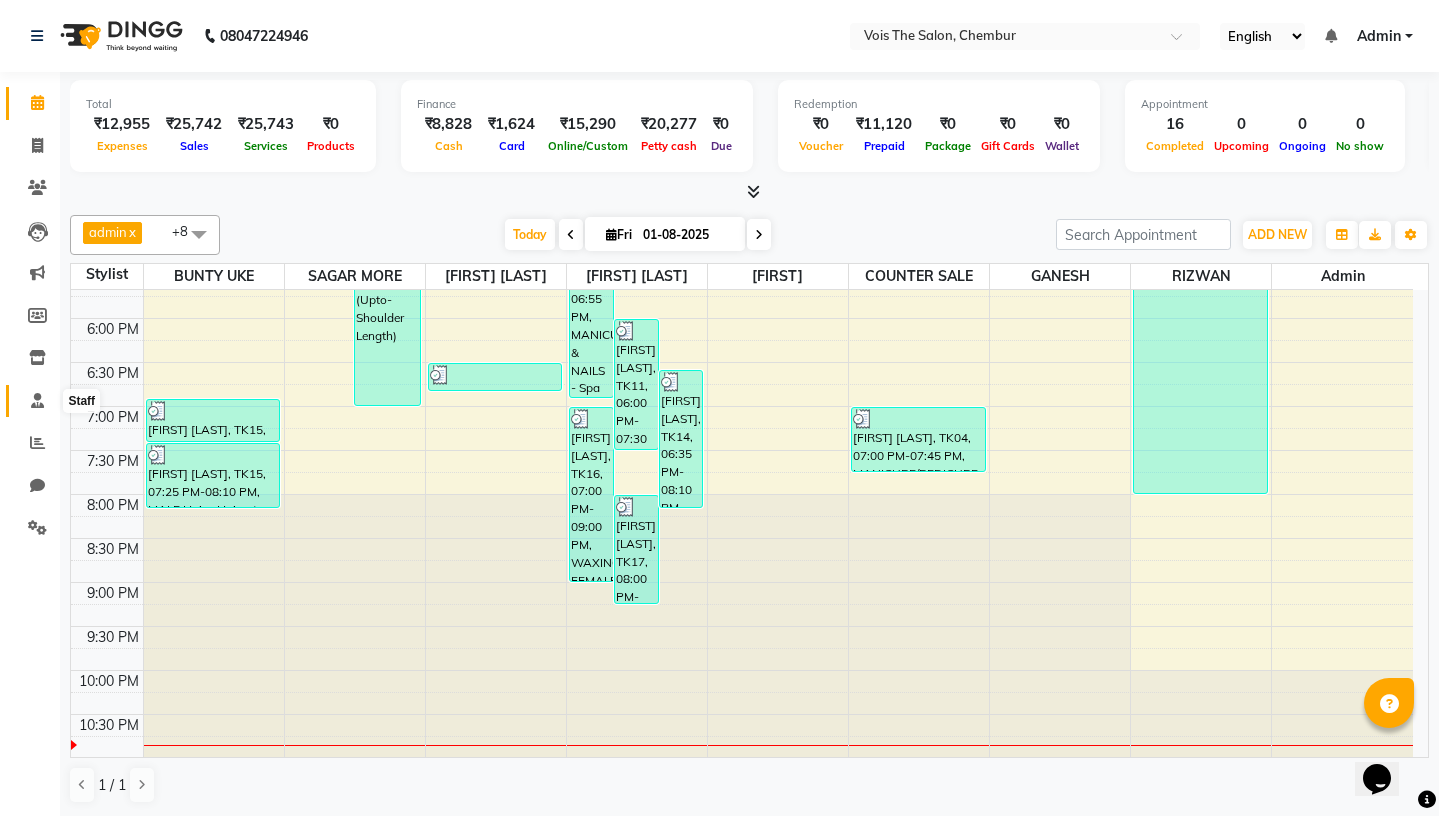 click 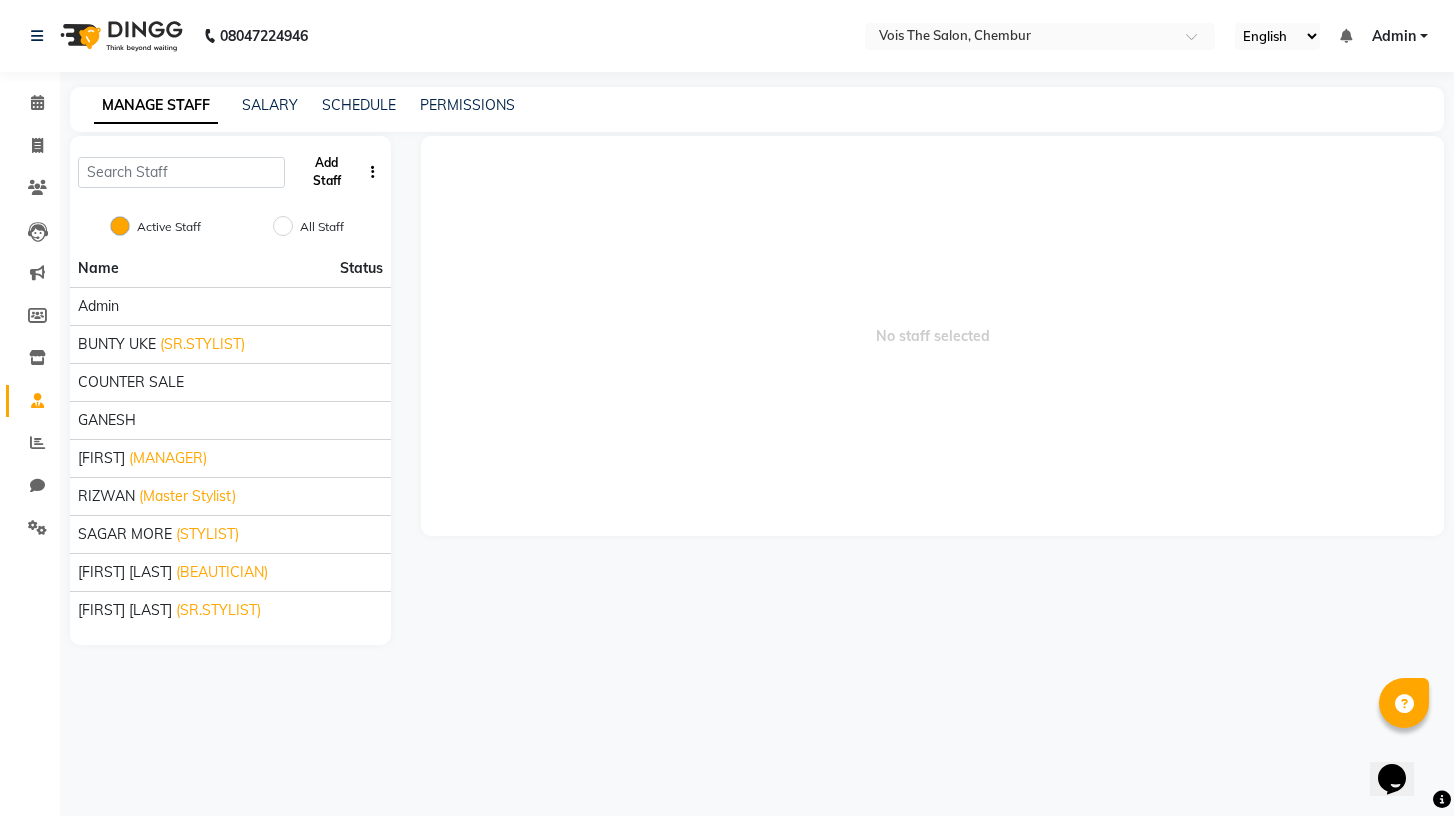 click on "Add Staff" 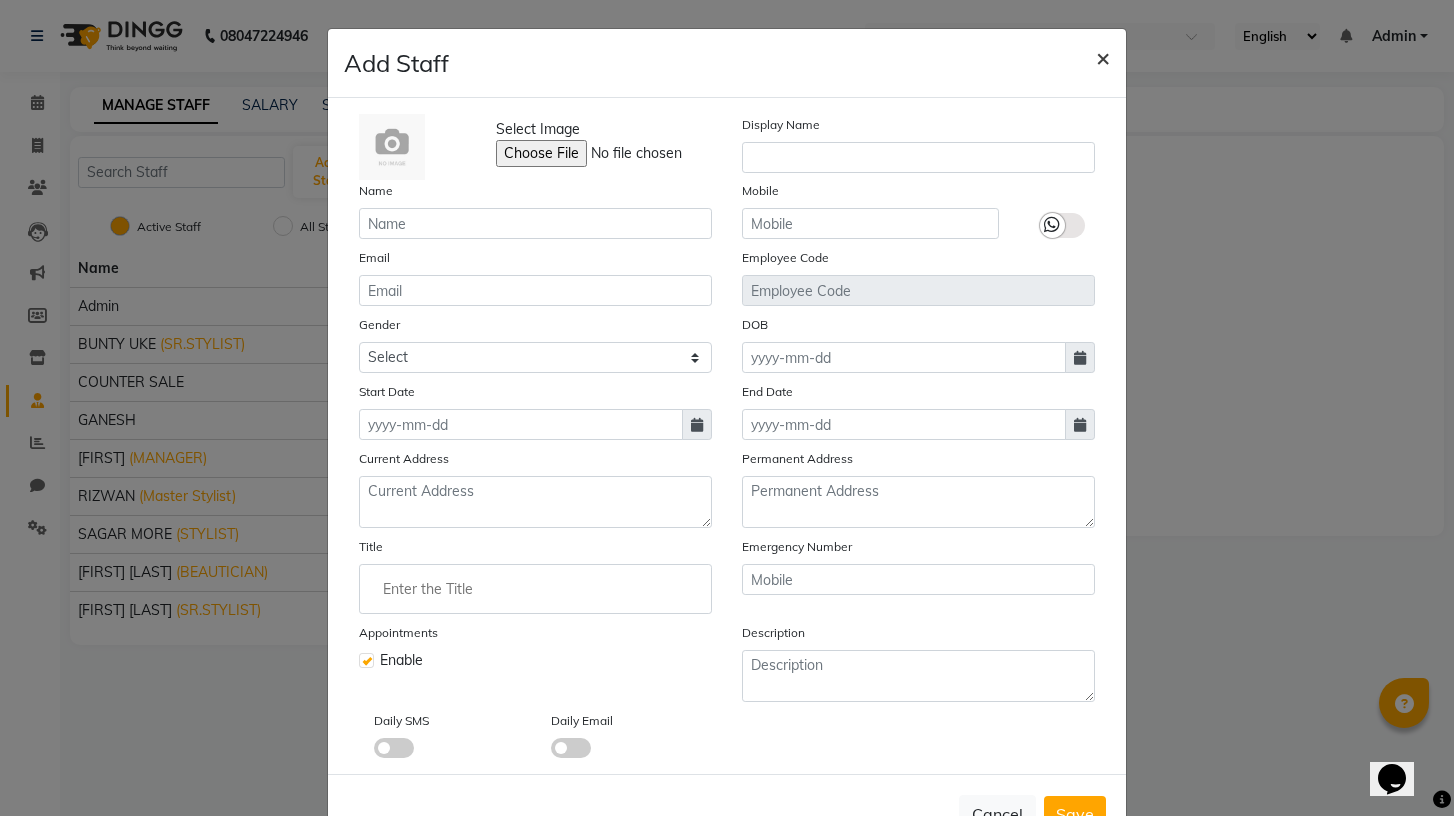click on "×" 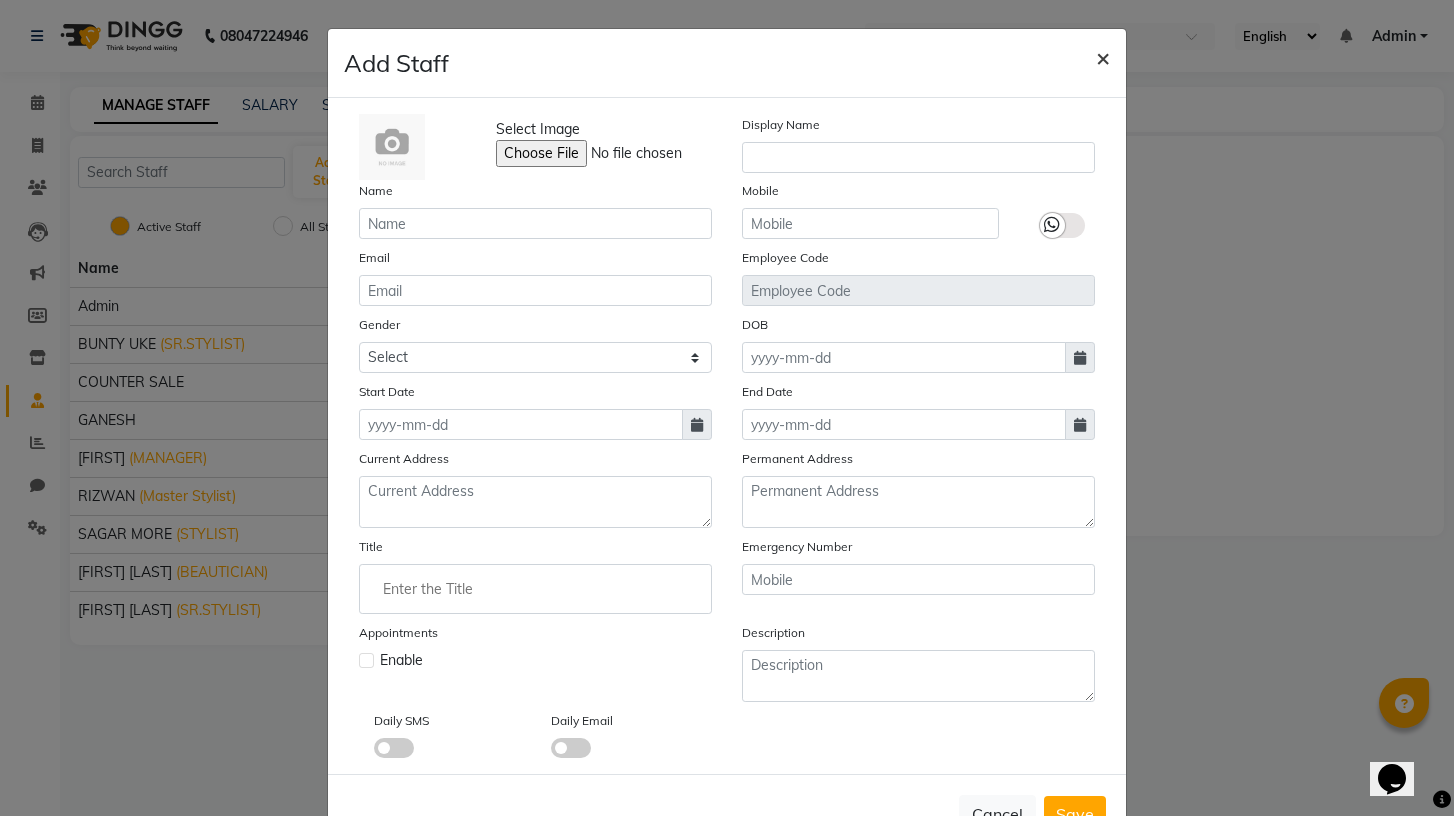 checkbox on "false" 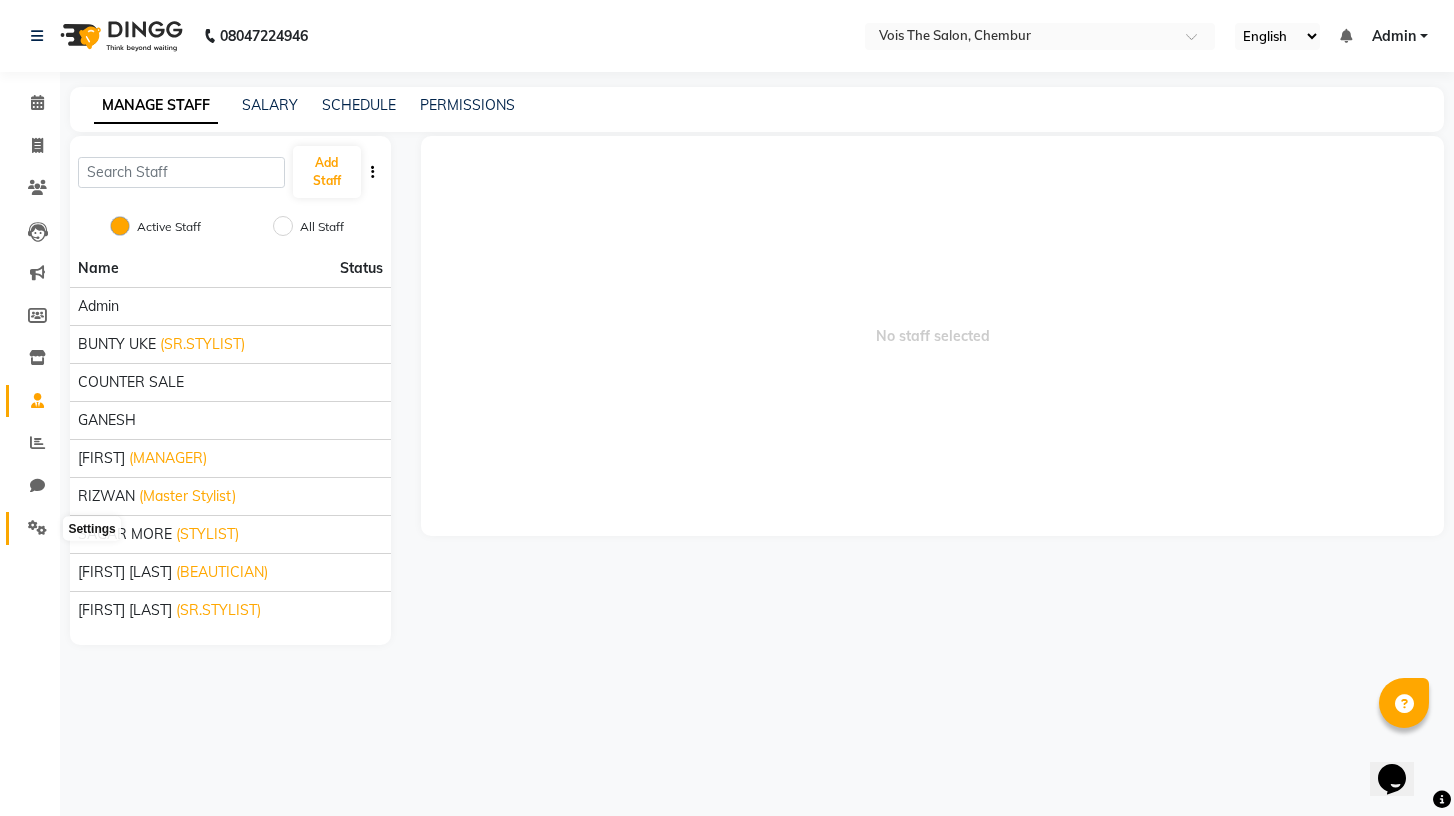 click 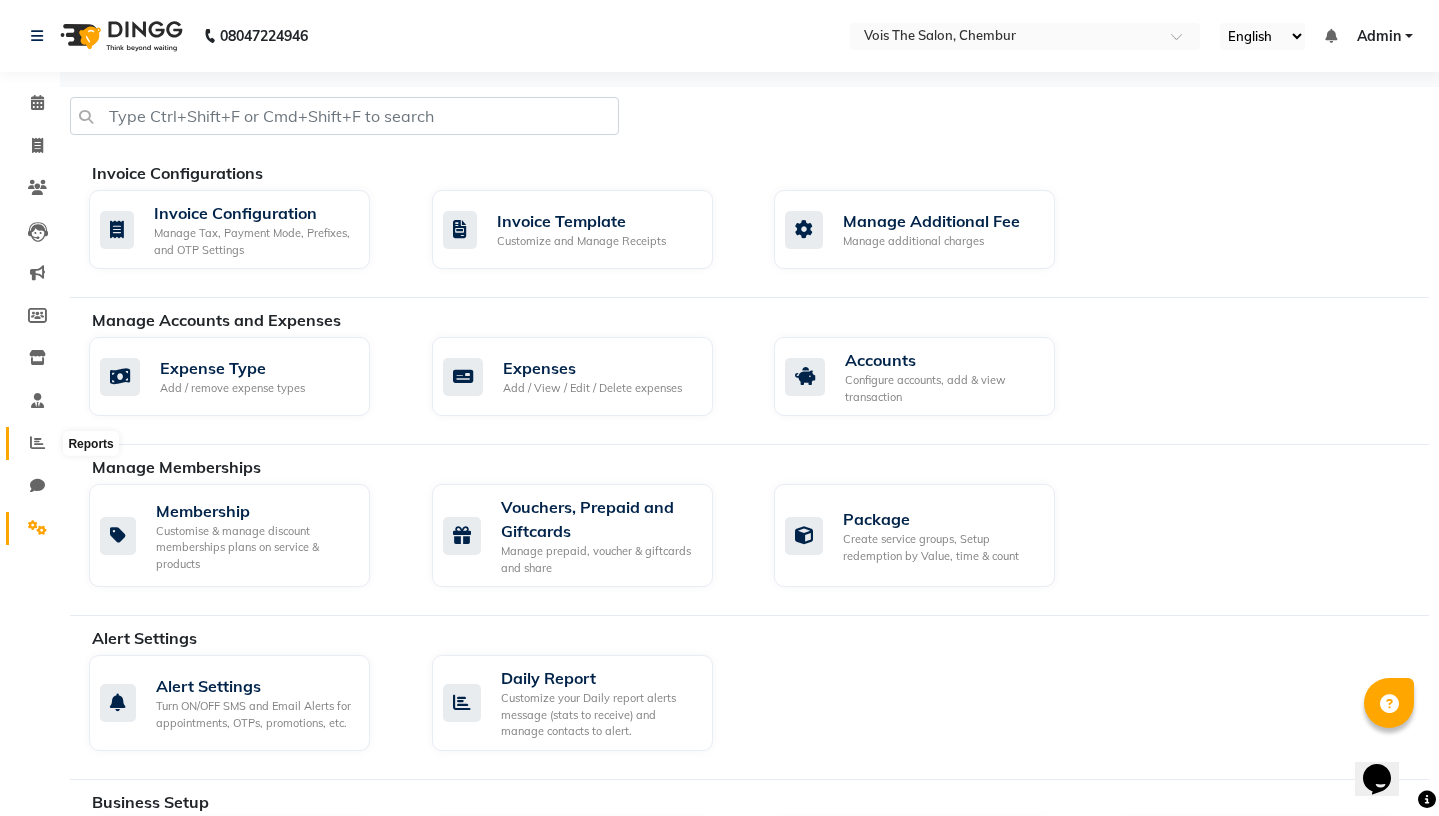 click 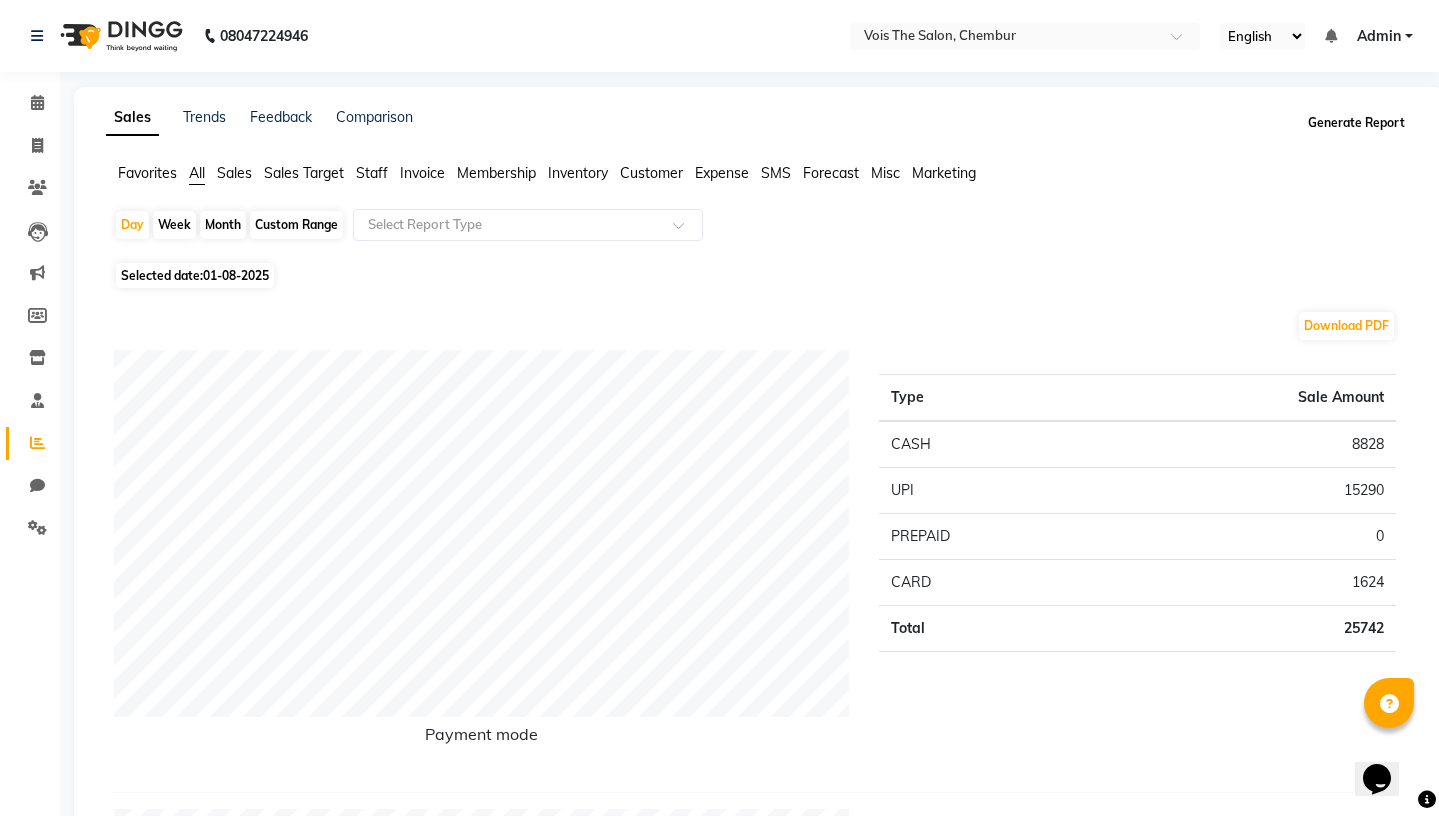 click on "Generate Report" 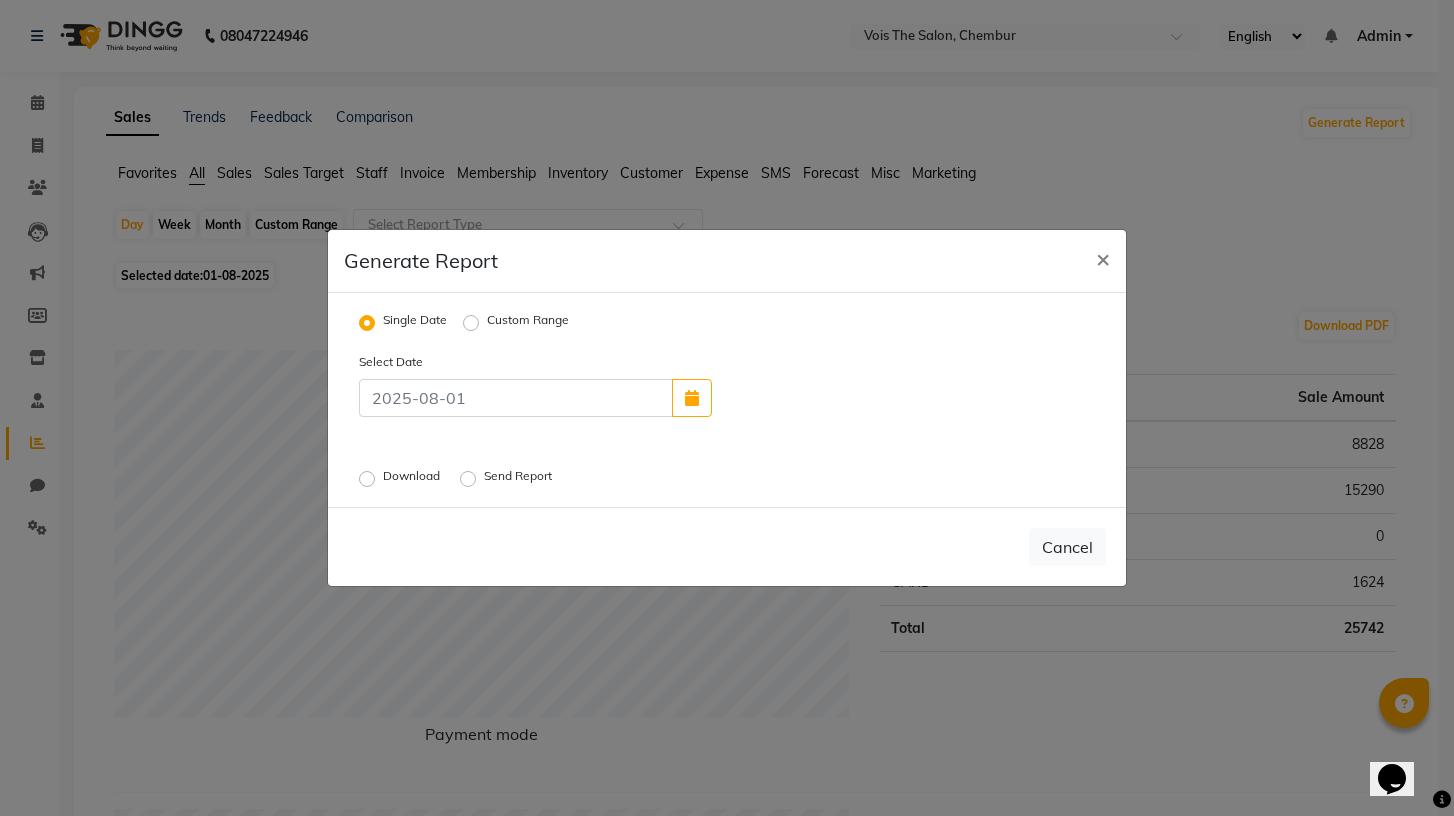 click on "Download" 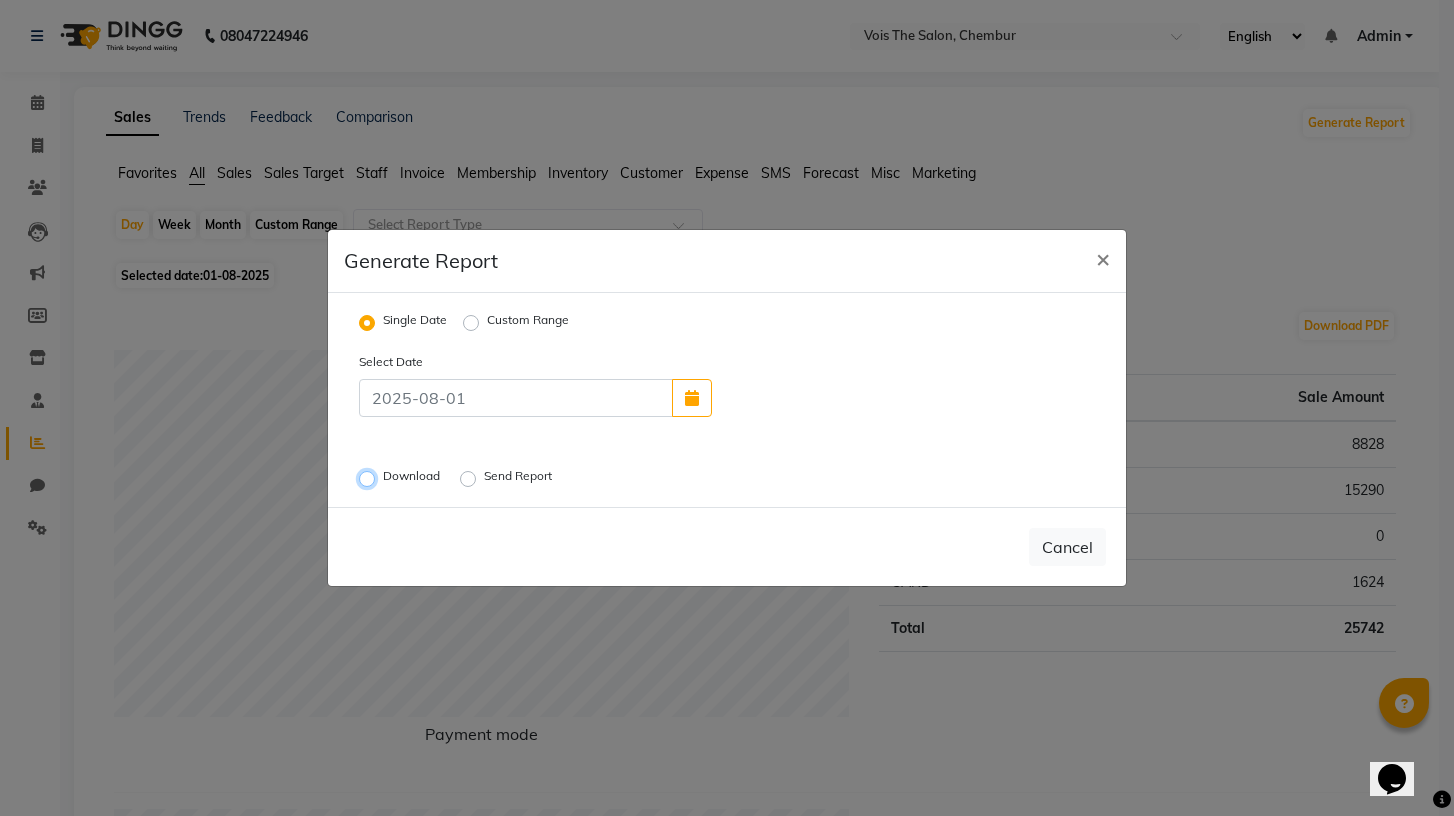 click on "Download" at bounding box center (370, 479) 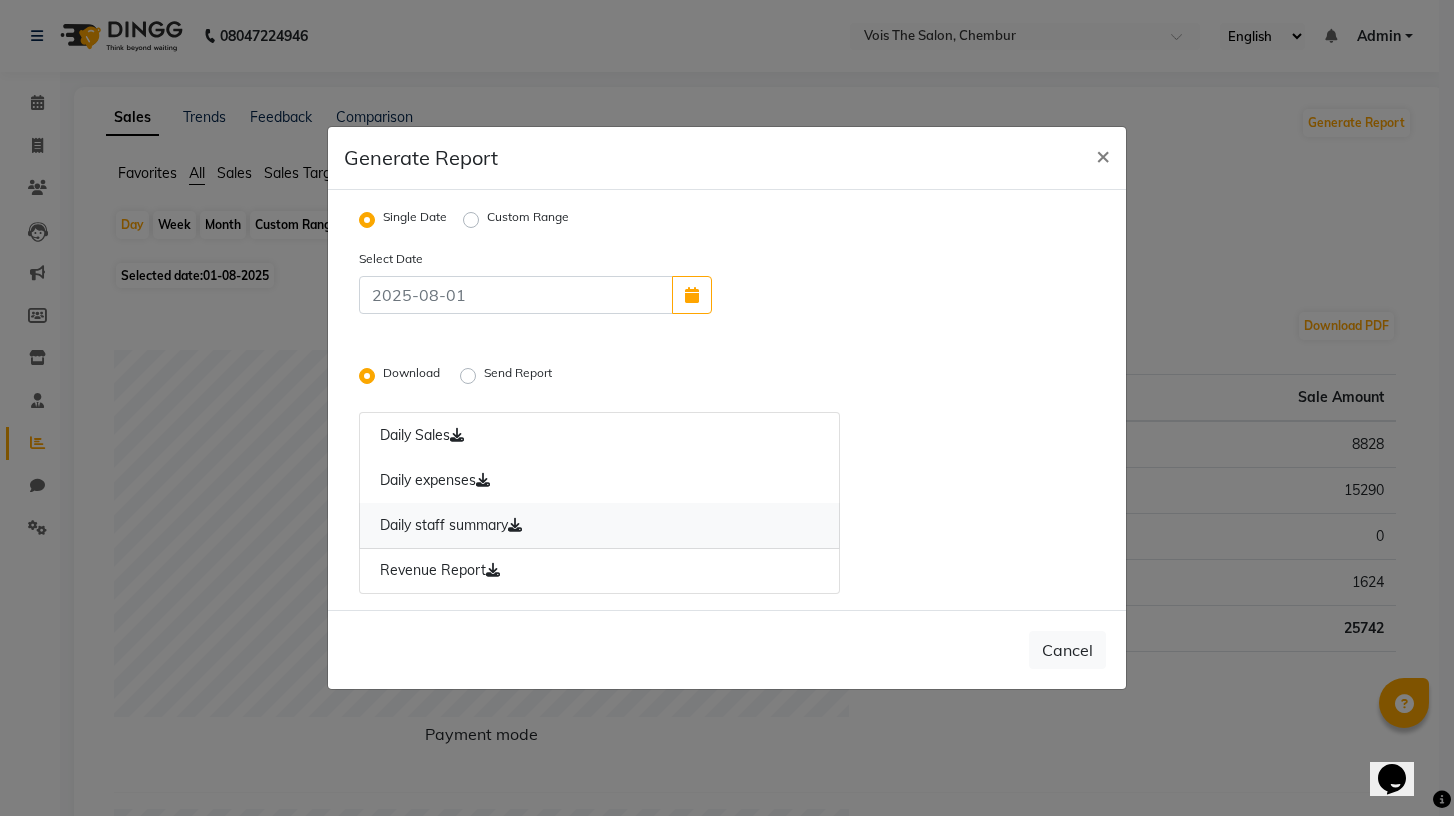 click on "Daily staff summary" 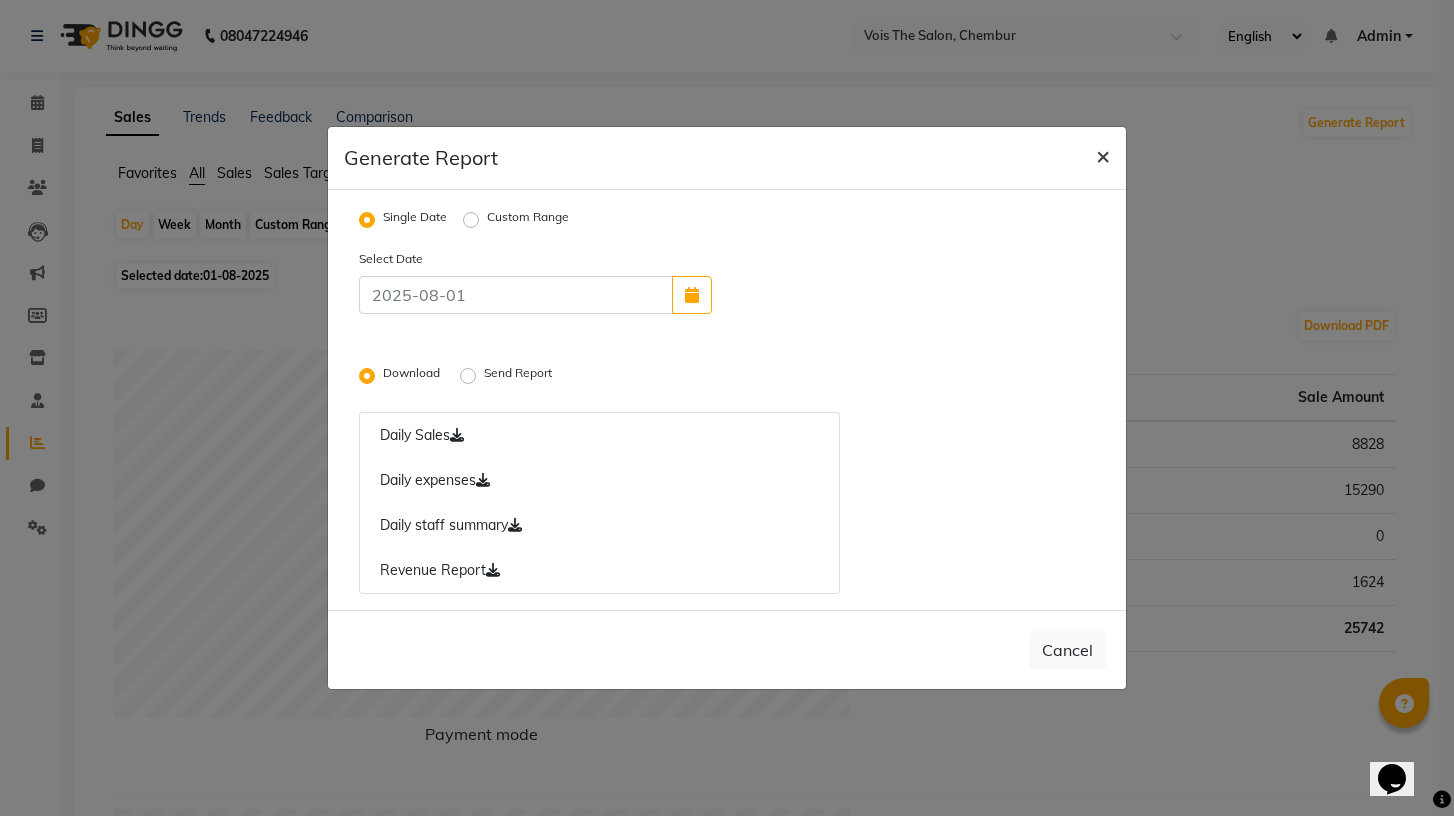 click on "×" 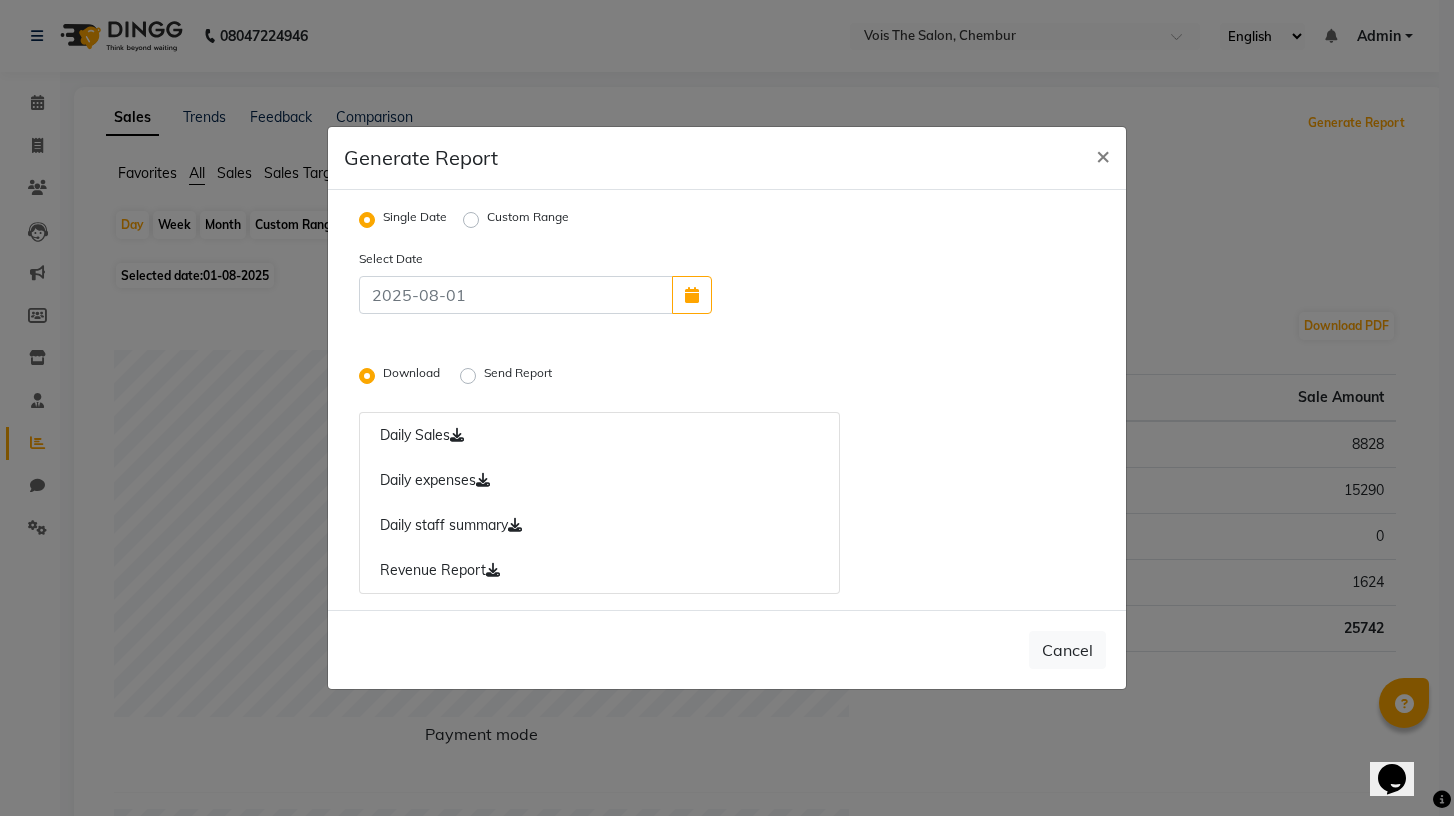 radio on "false" 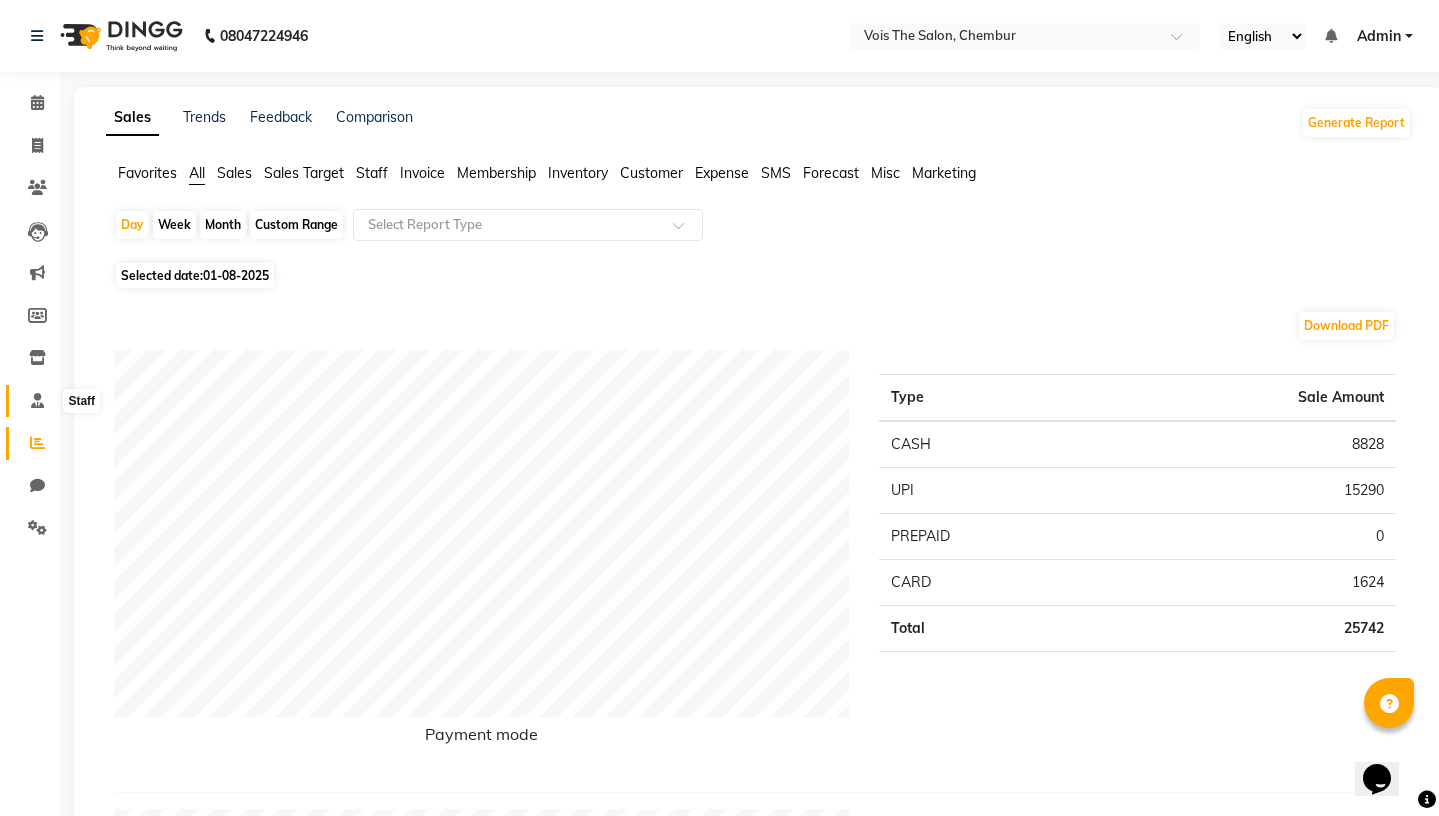 click 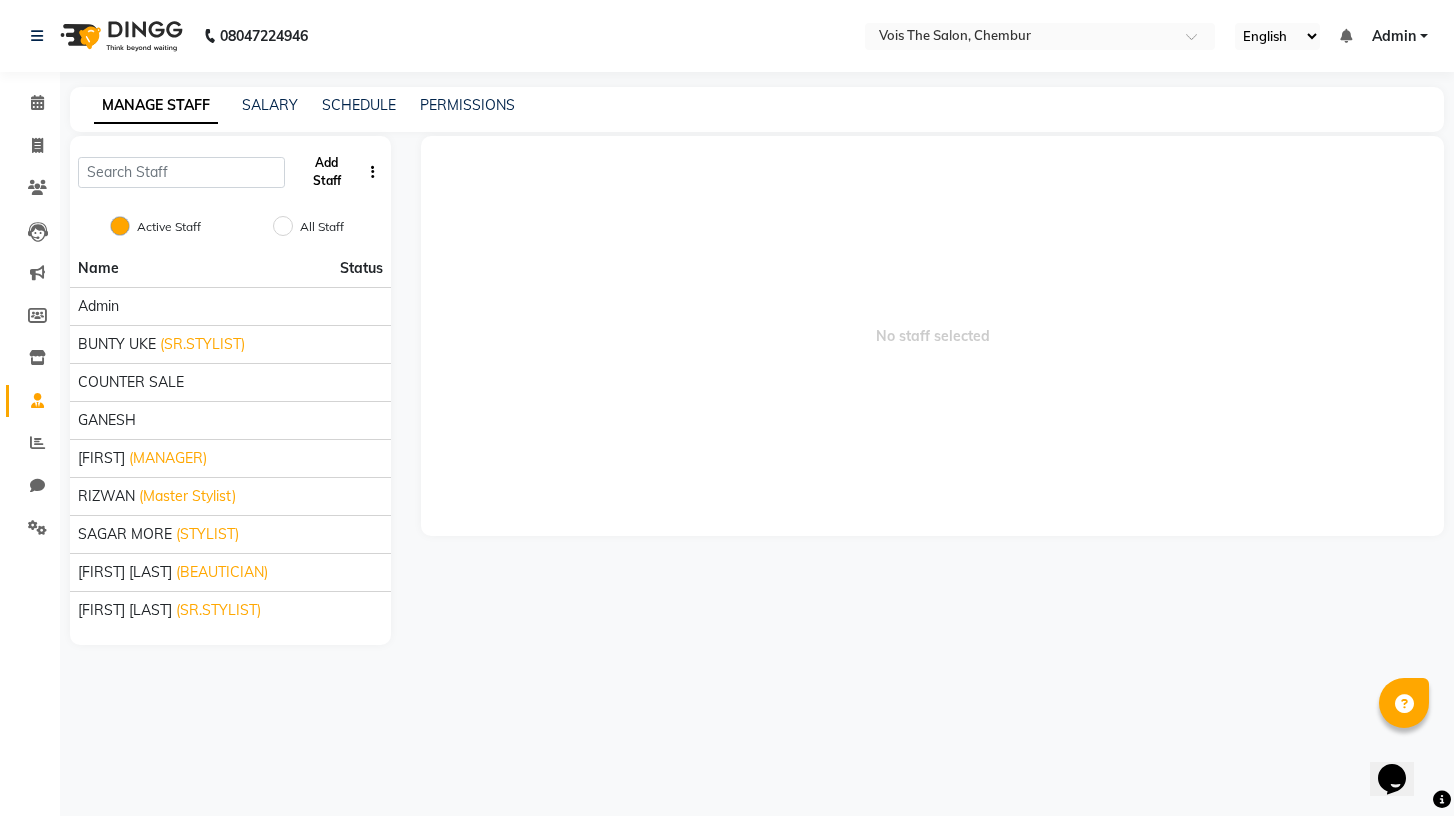 click on "Add Staff" 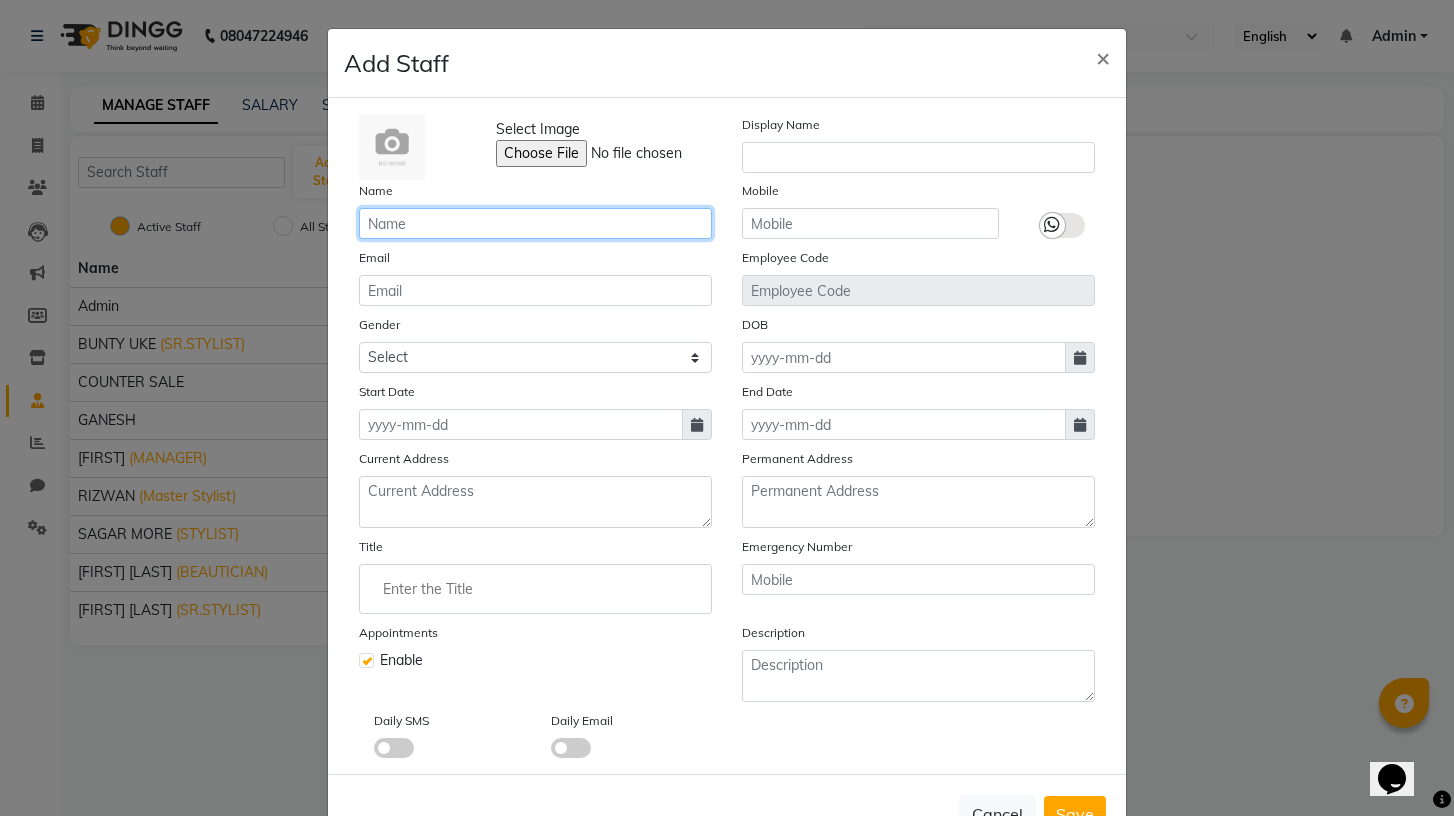 click 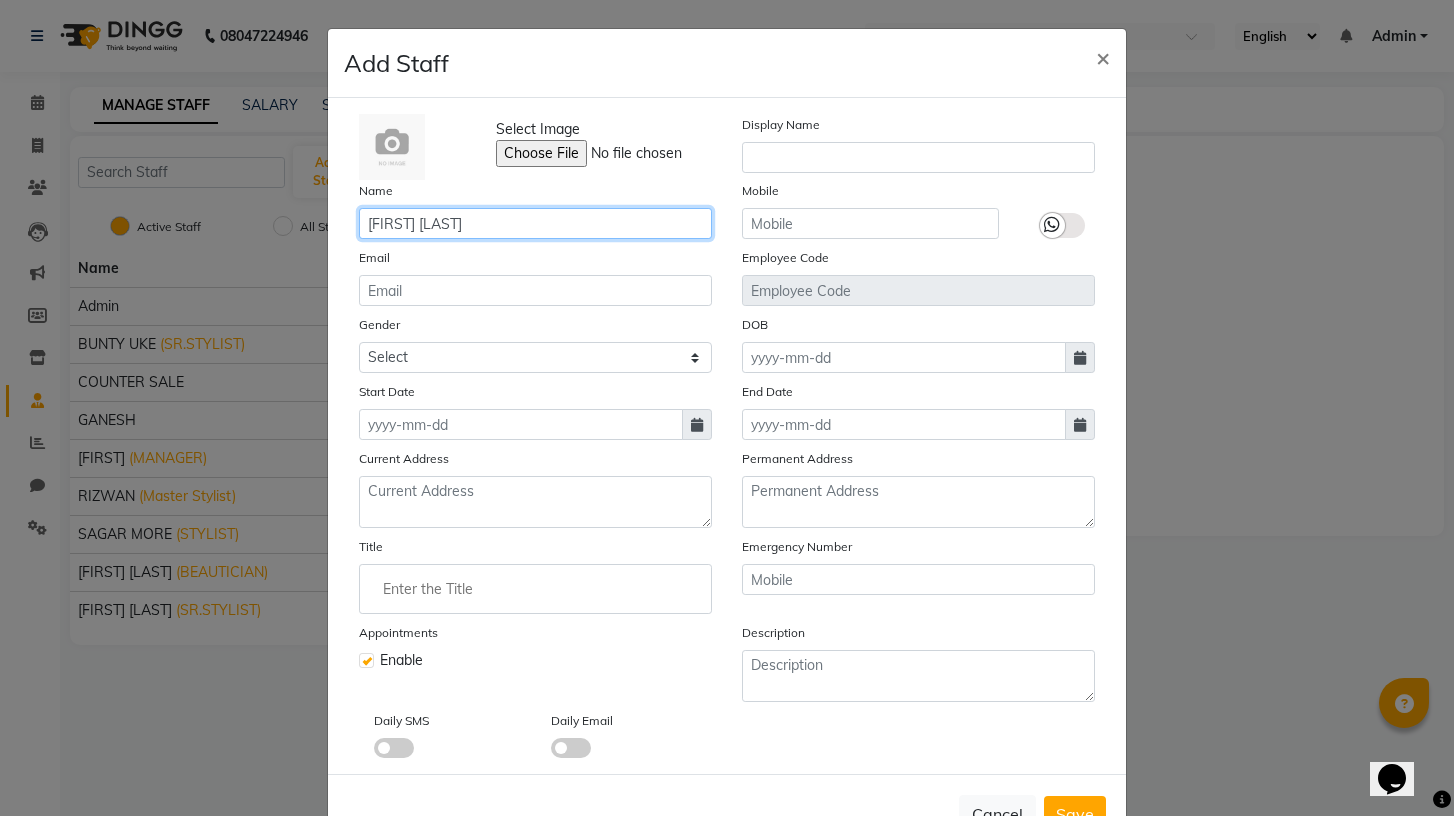 type on "[FIRST] [LAST]" 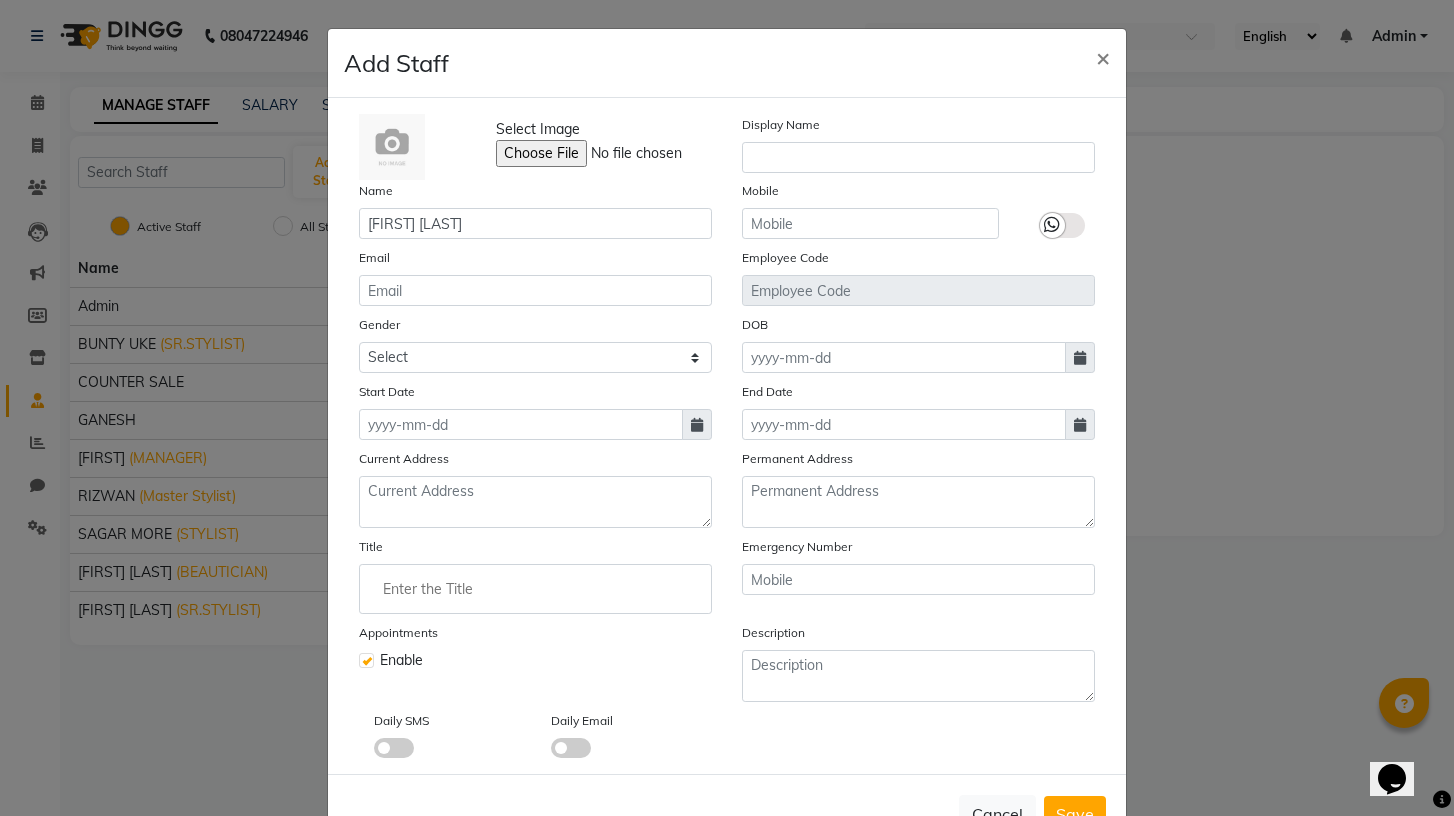 click on "Display Name" 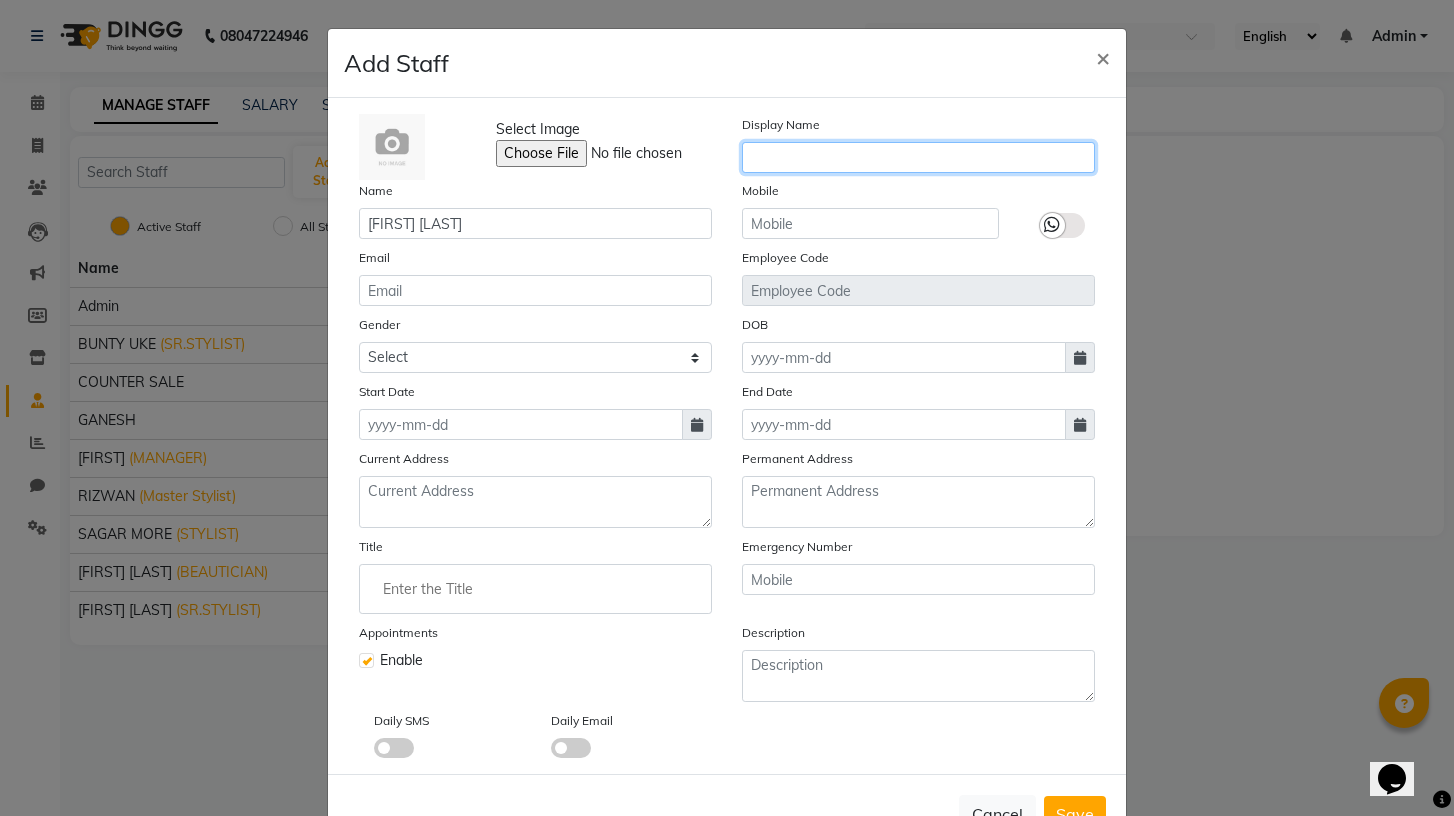 click 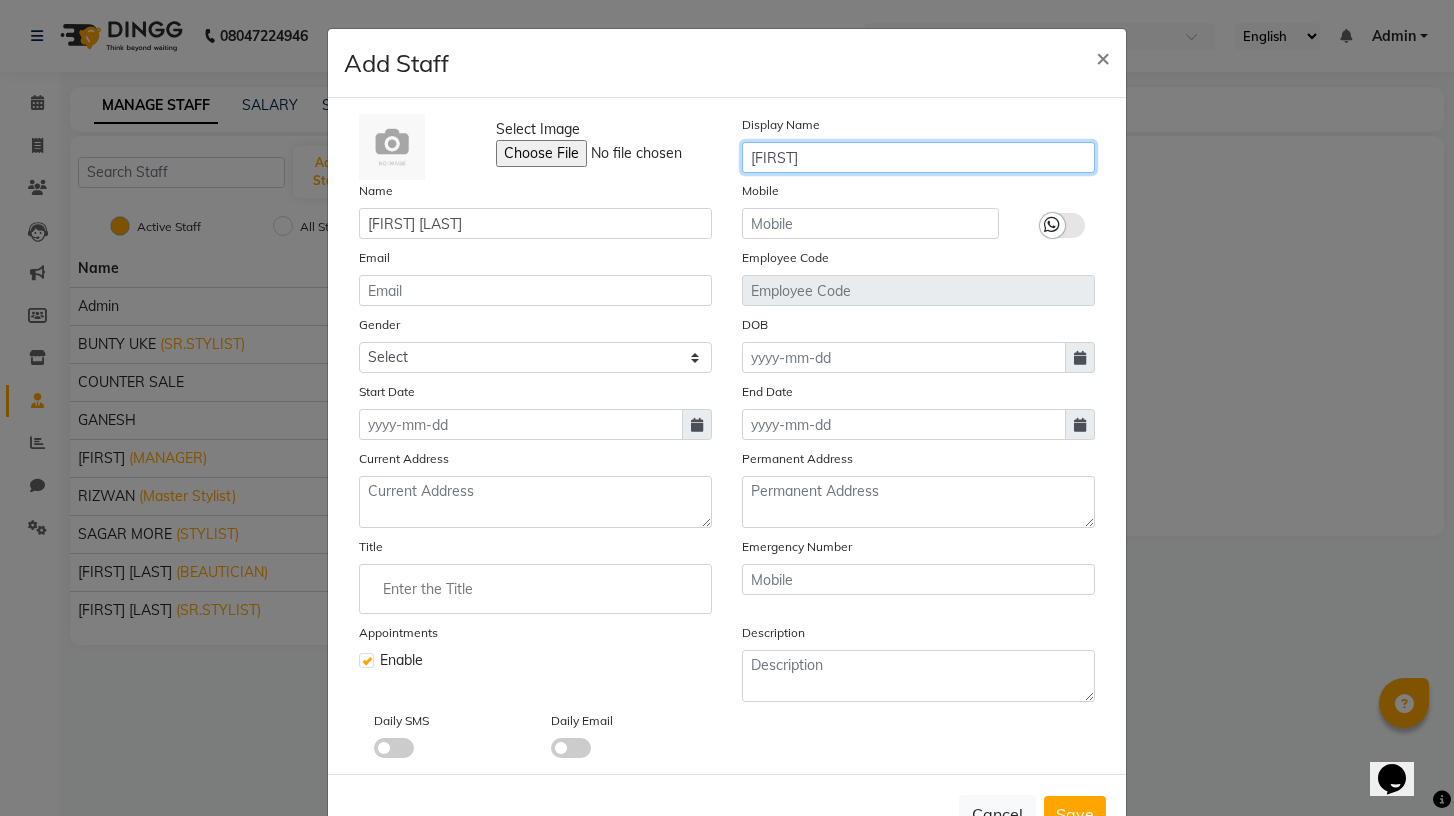 type on "[FIRST]" 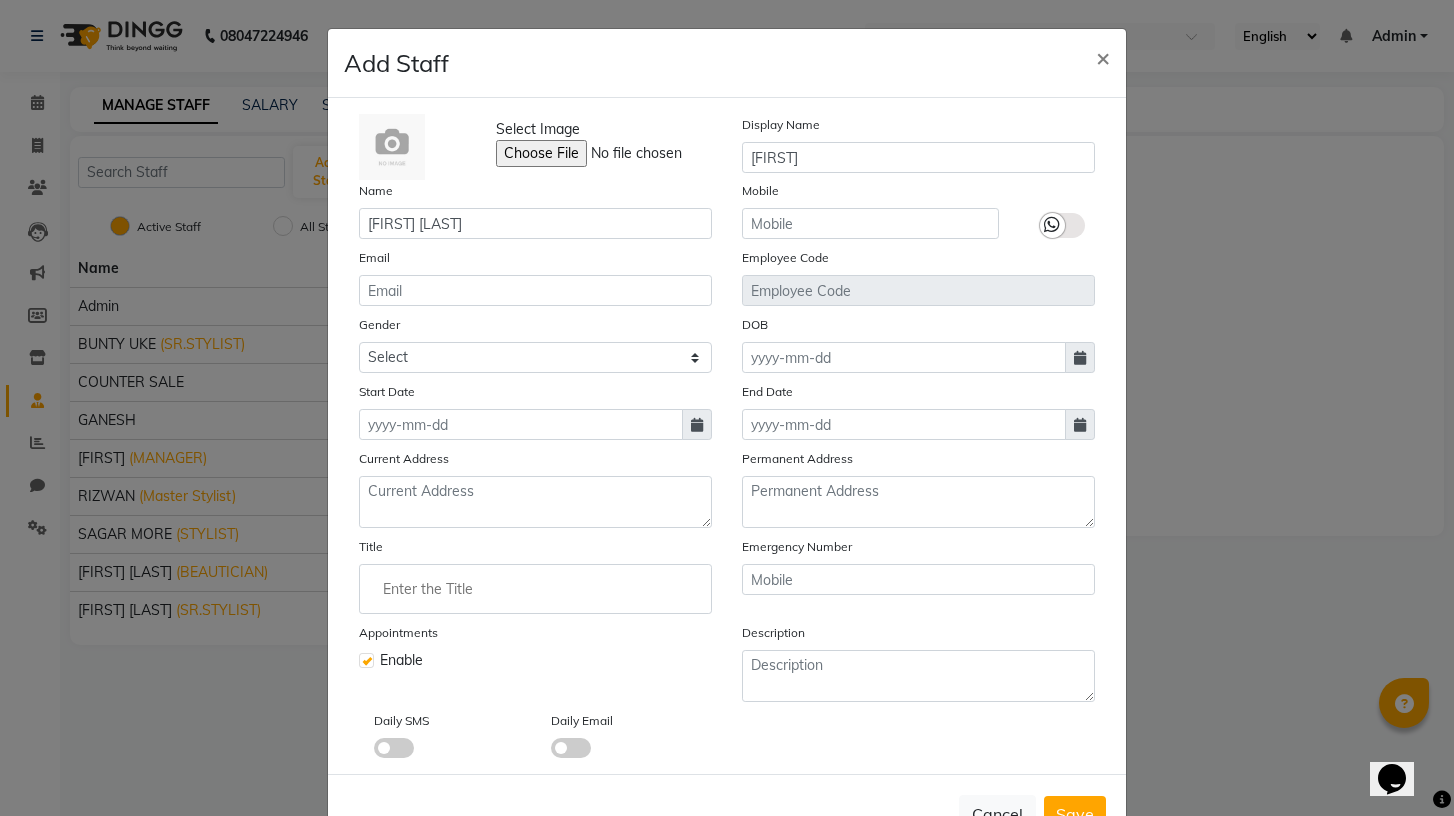 click 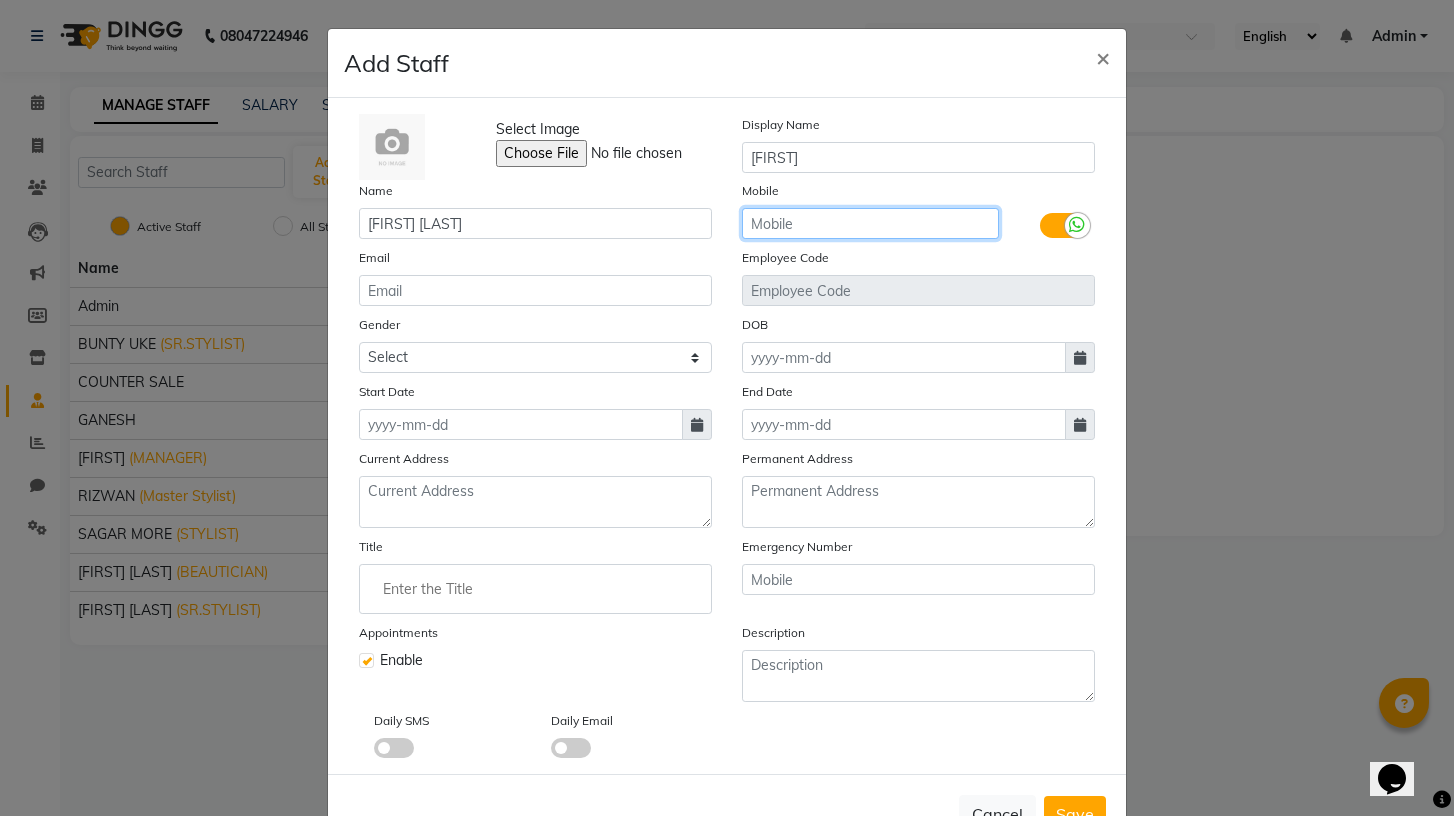 click 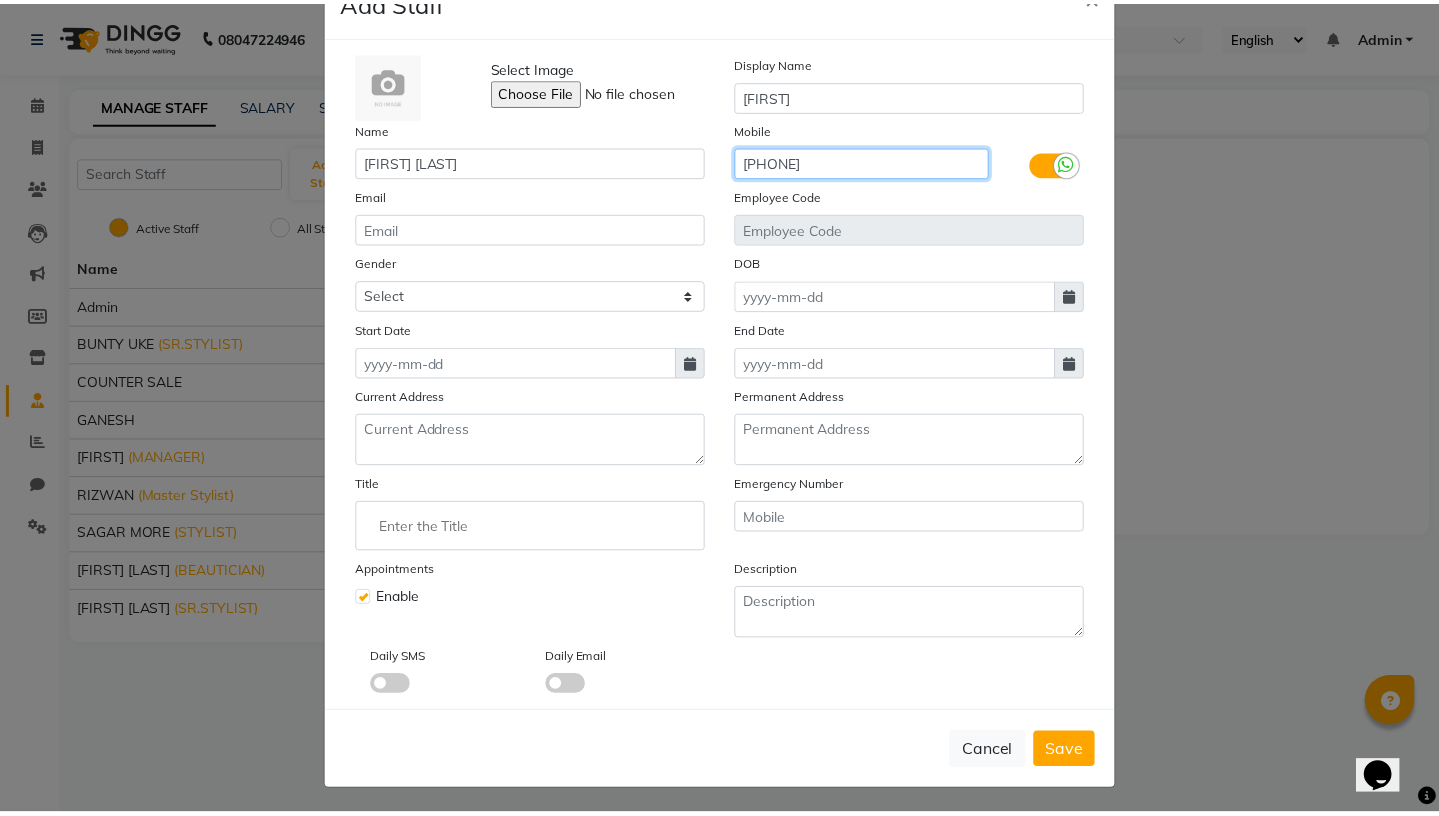 scroll, scrollTop: 66, scrollLeft: 0, axis: vertical 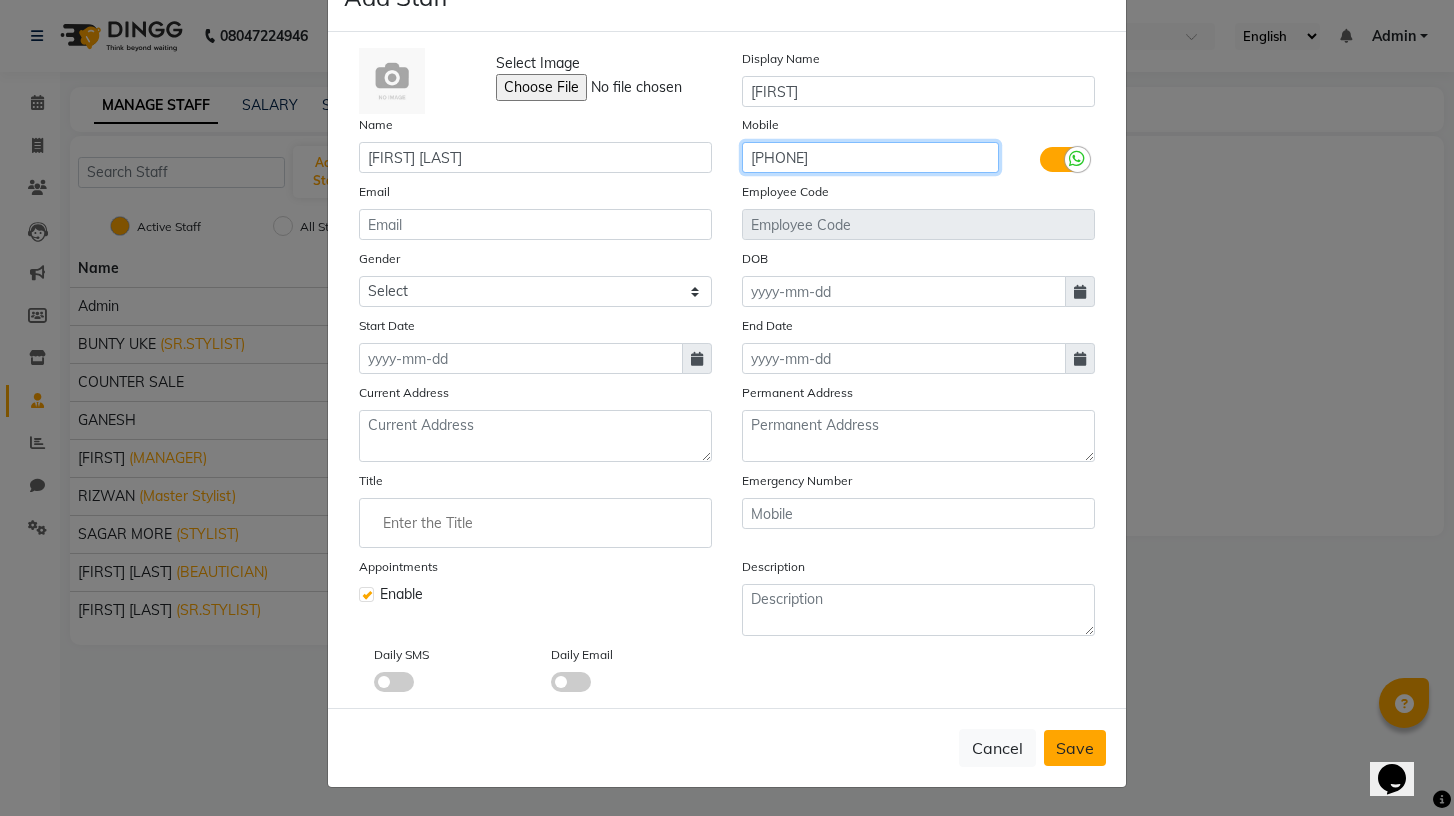 type on "[PHONE]" 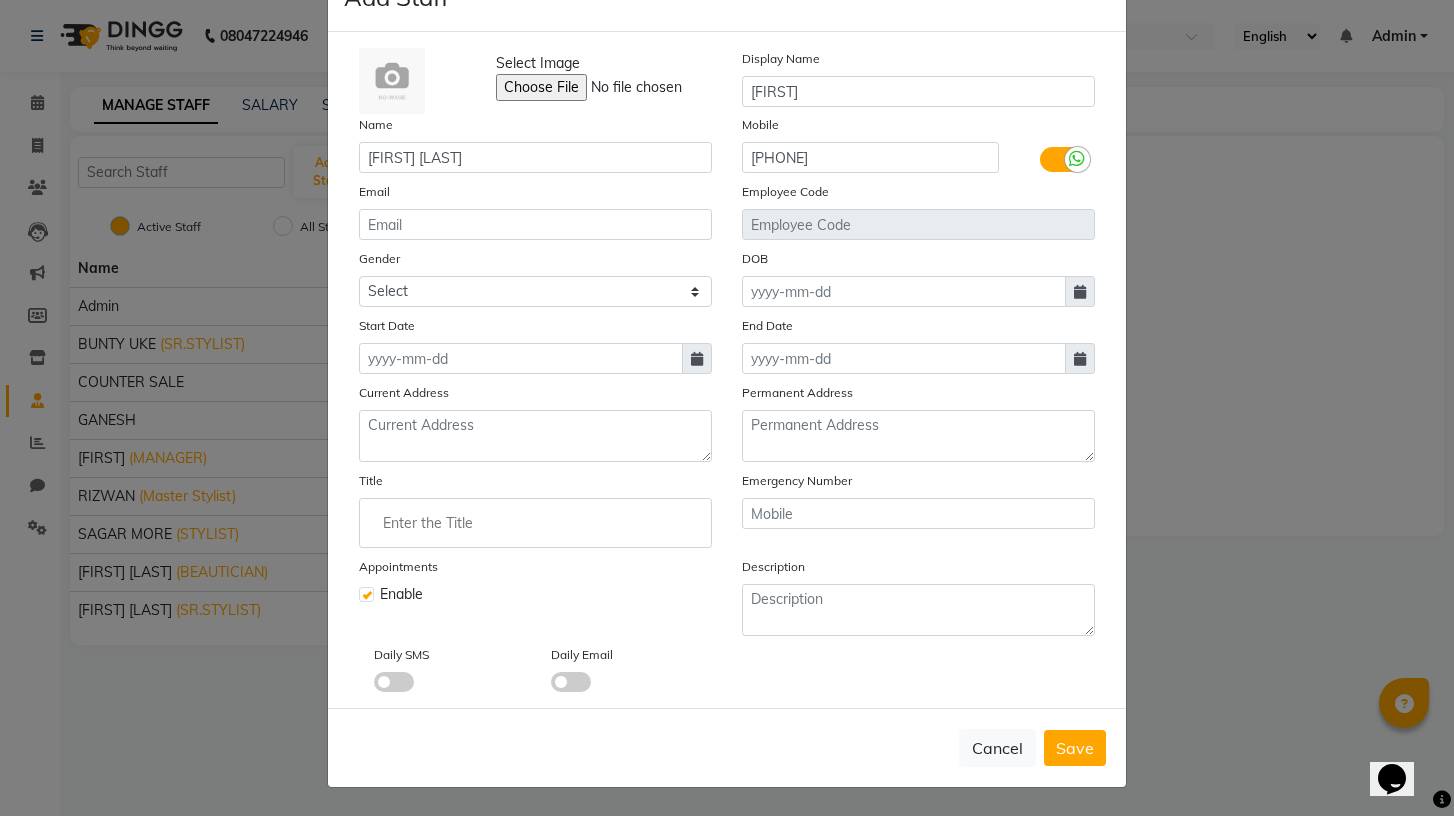 click on "Save" at bounding box center [1075, 748] 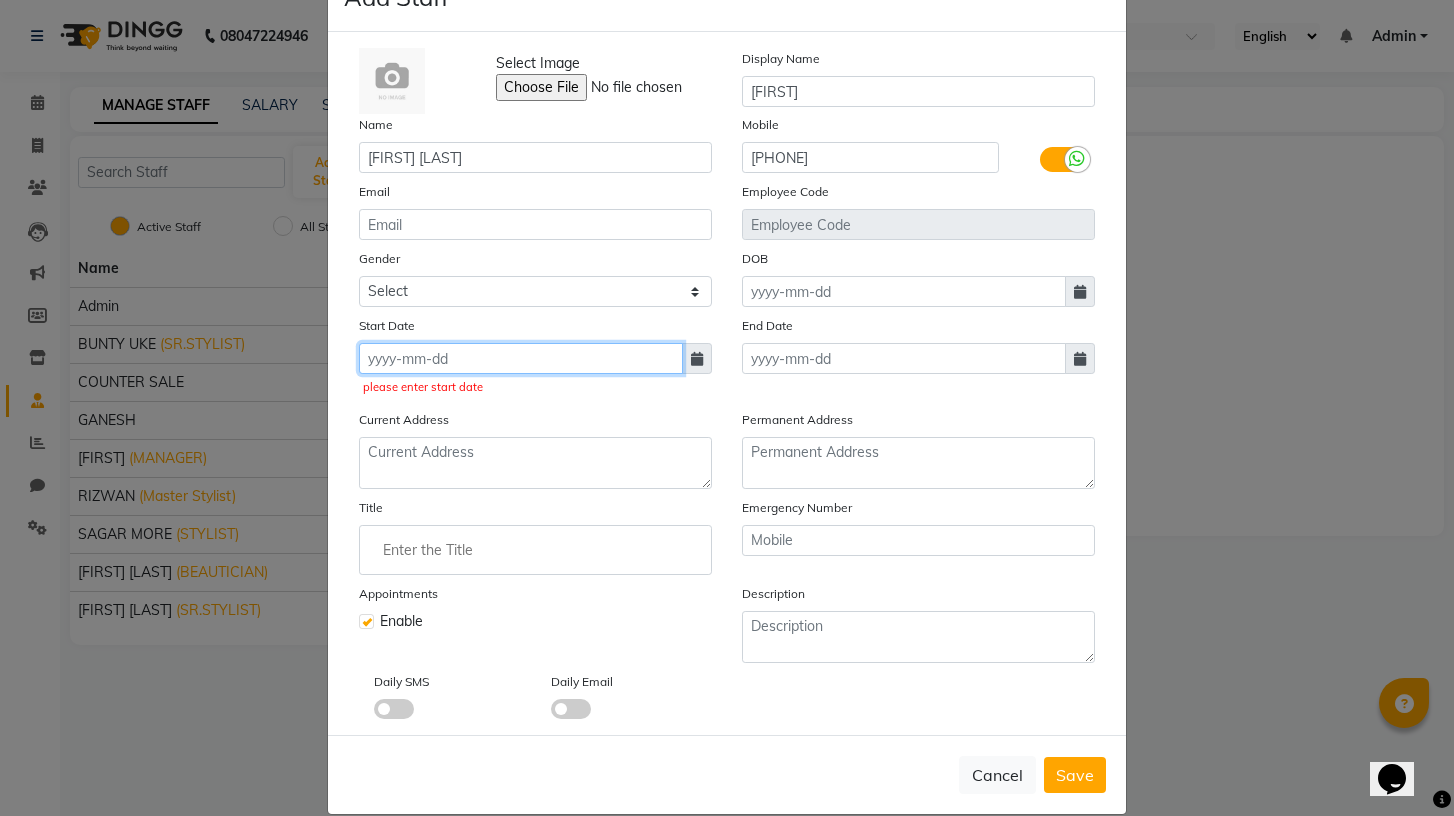 click 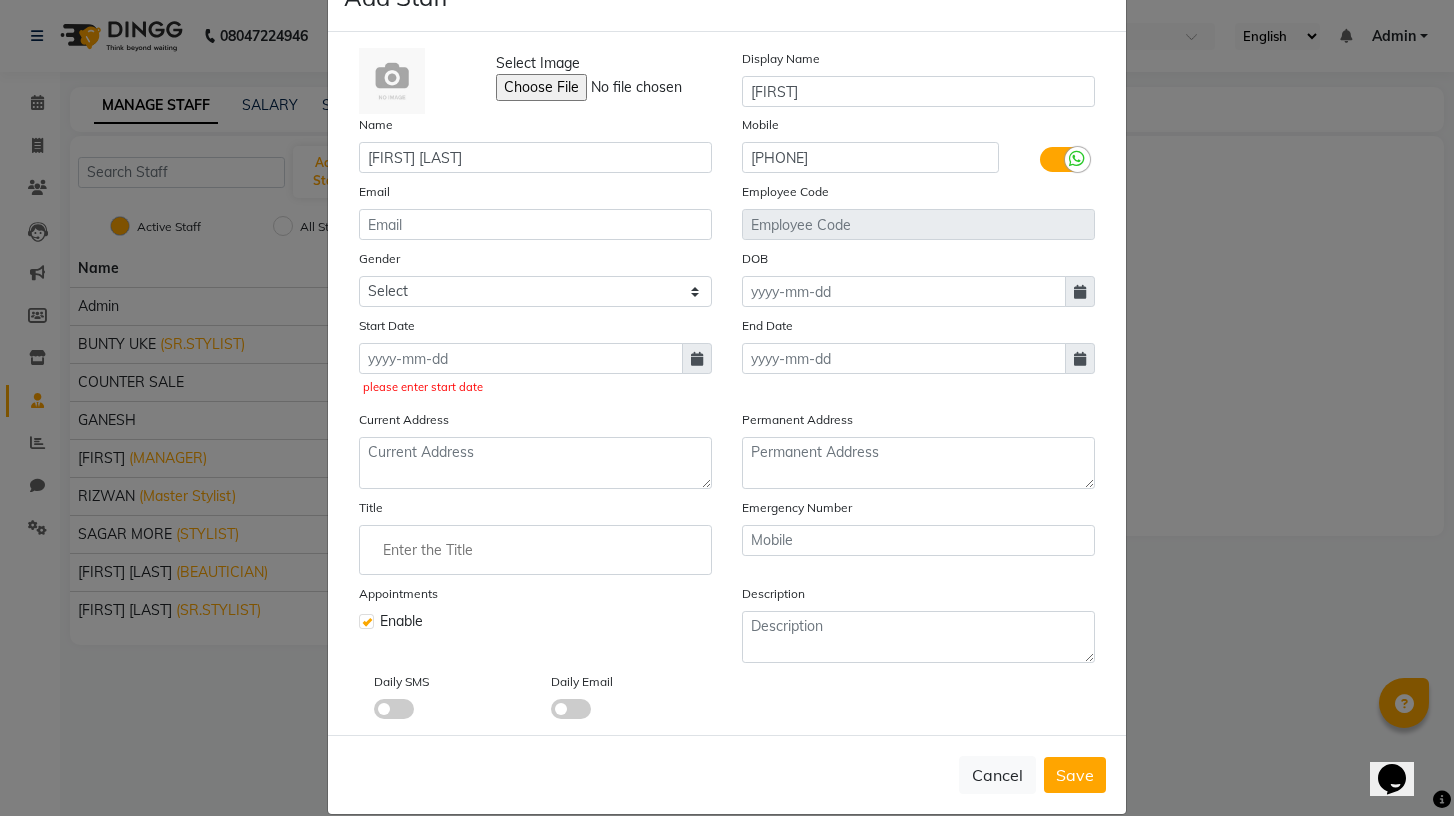 select on "8" 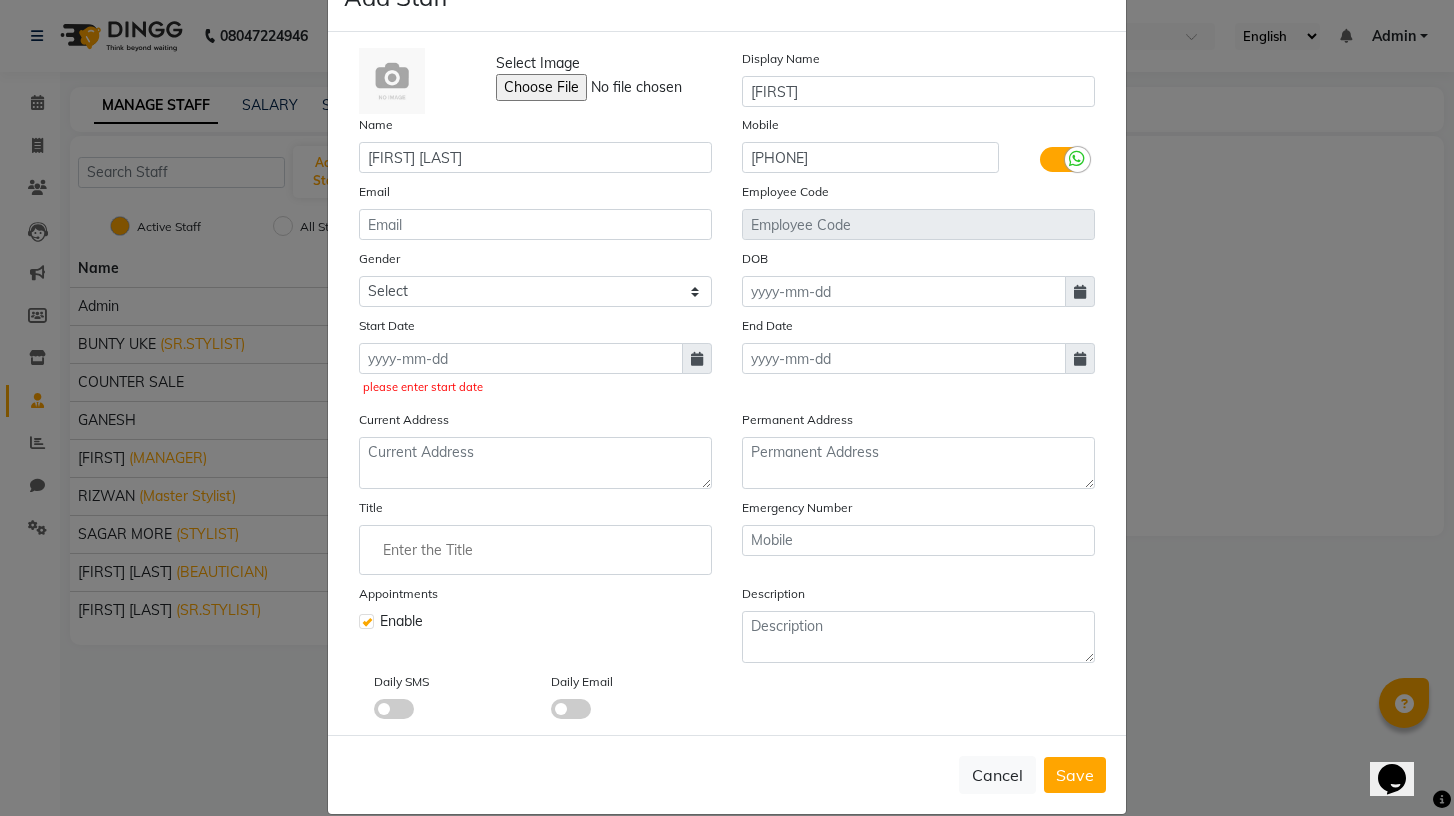 select on "2025" 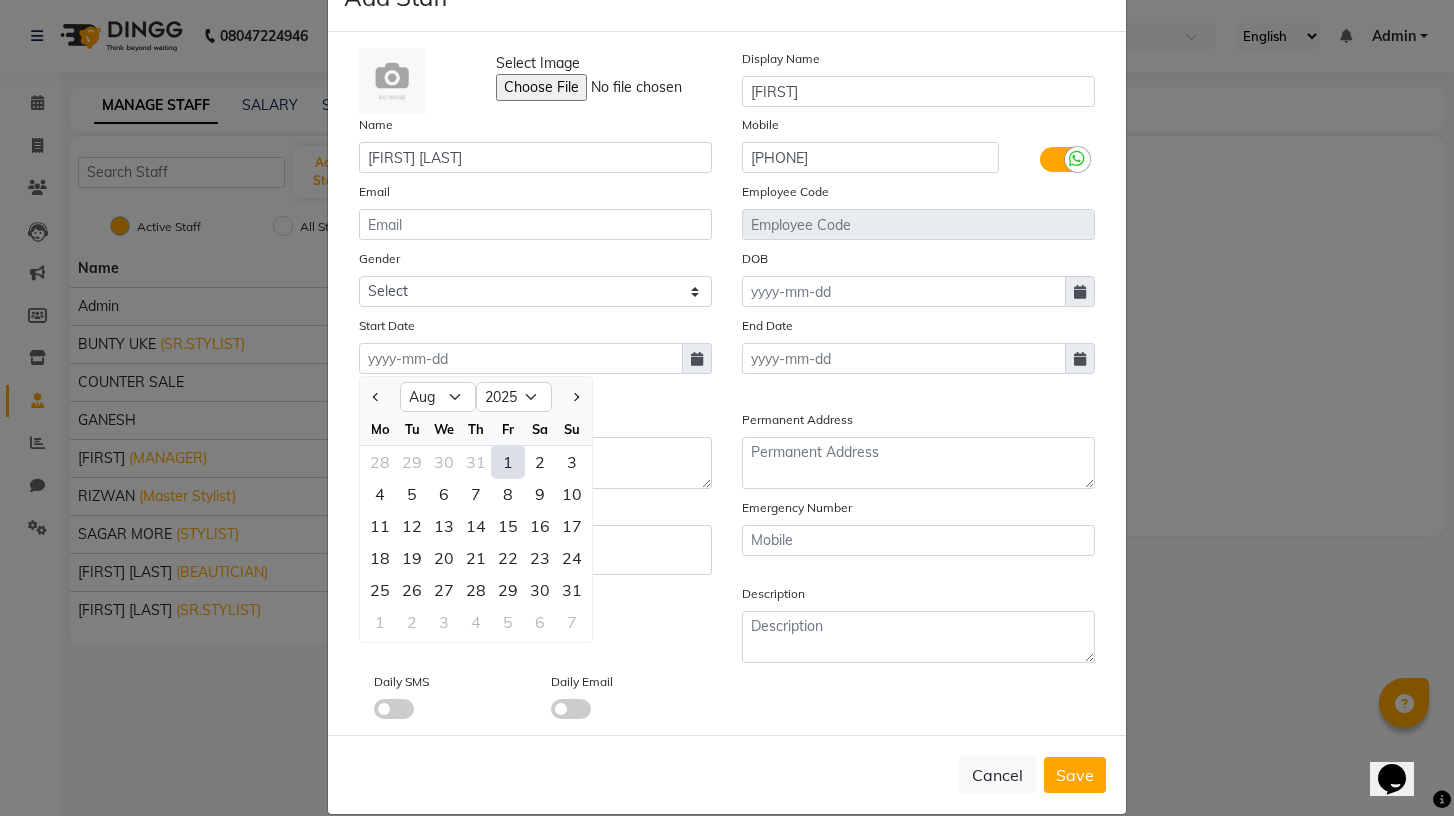 click on "1" 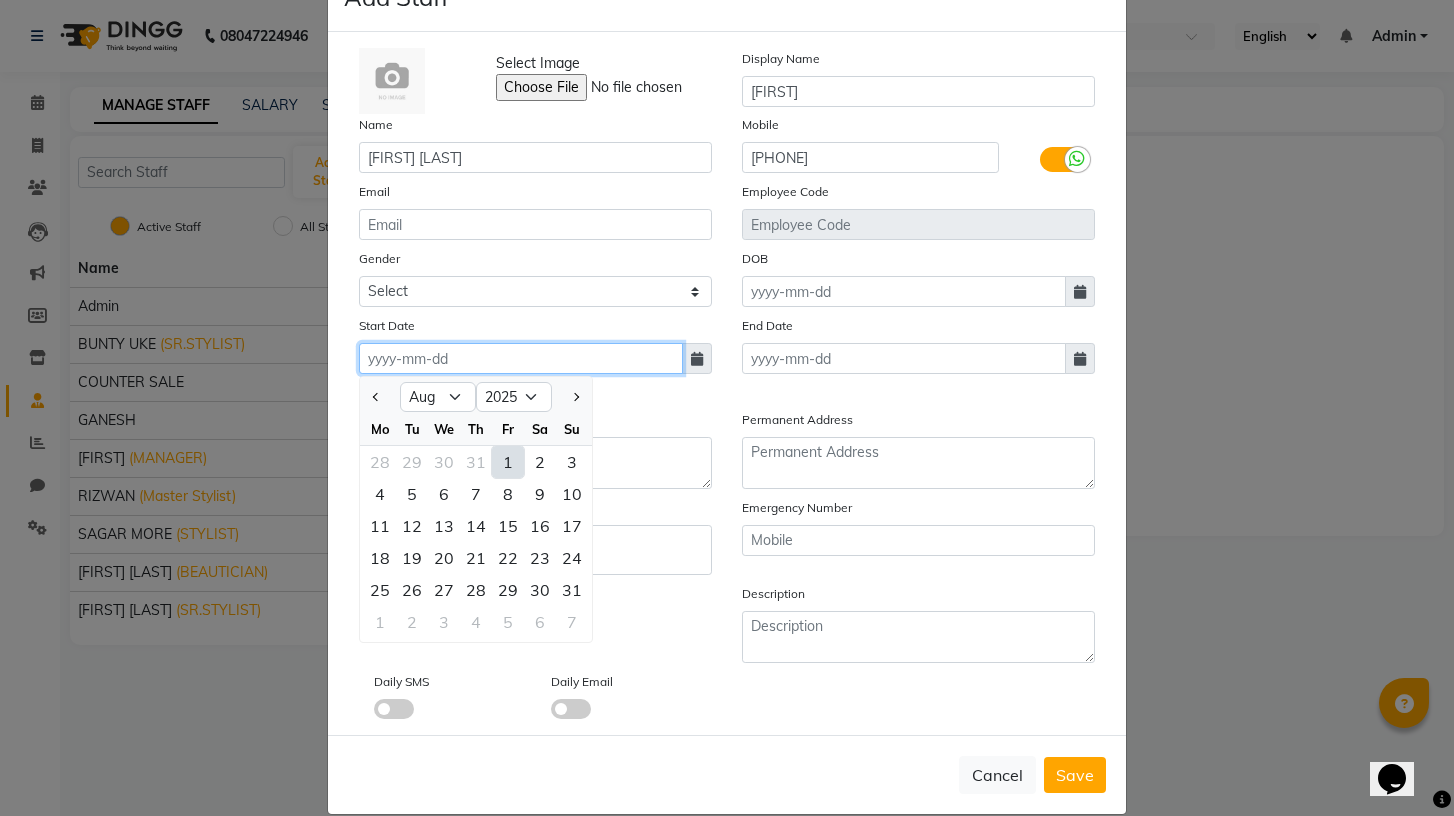 type on "01-08-2025" 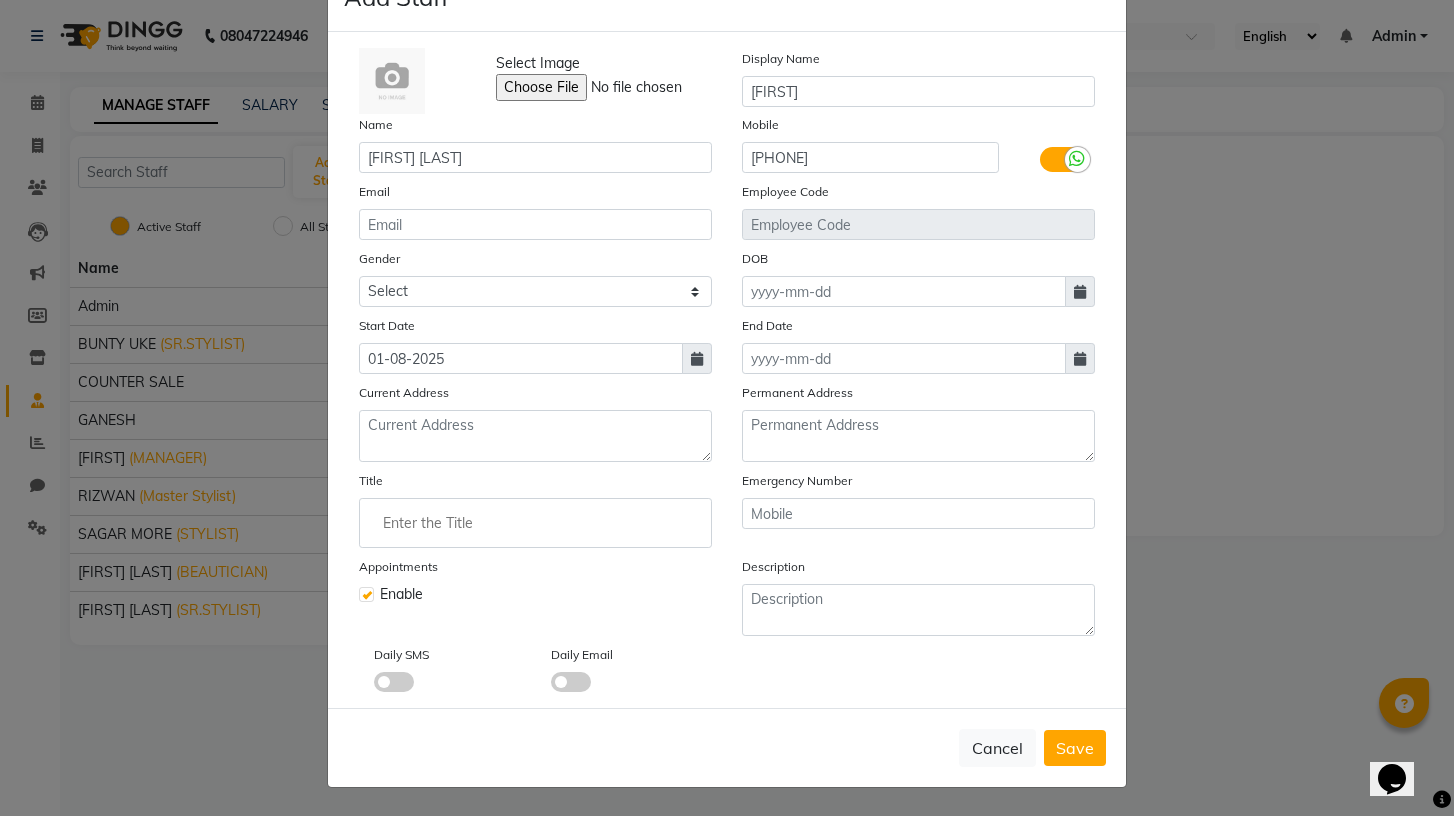 click on "Save" at bounding box center (1075, 748) 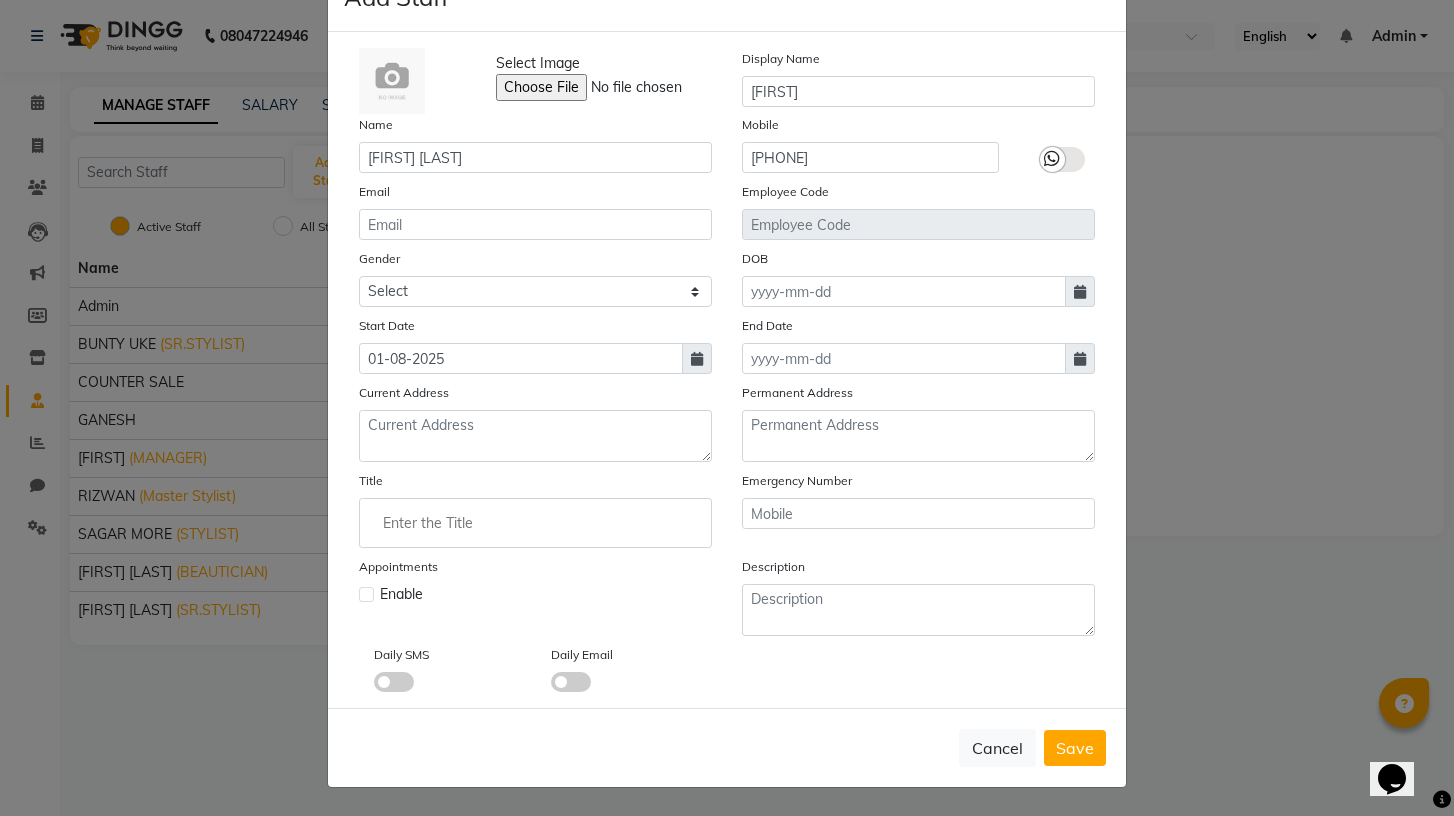 type 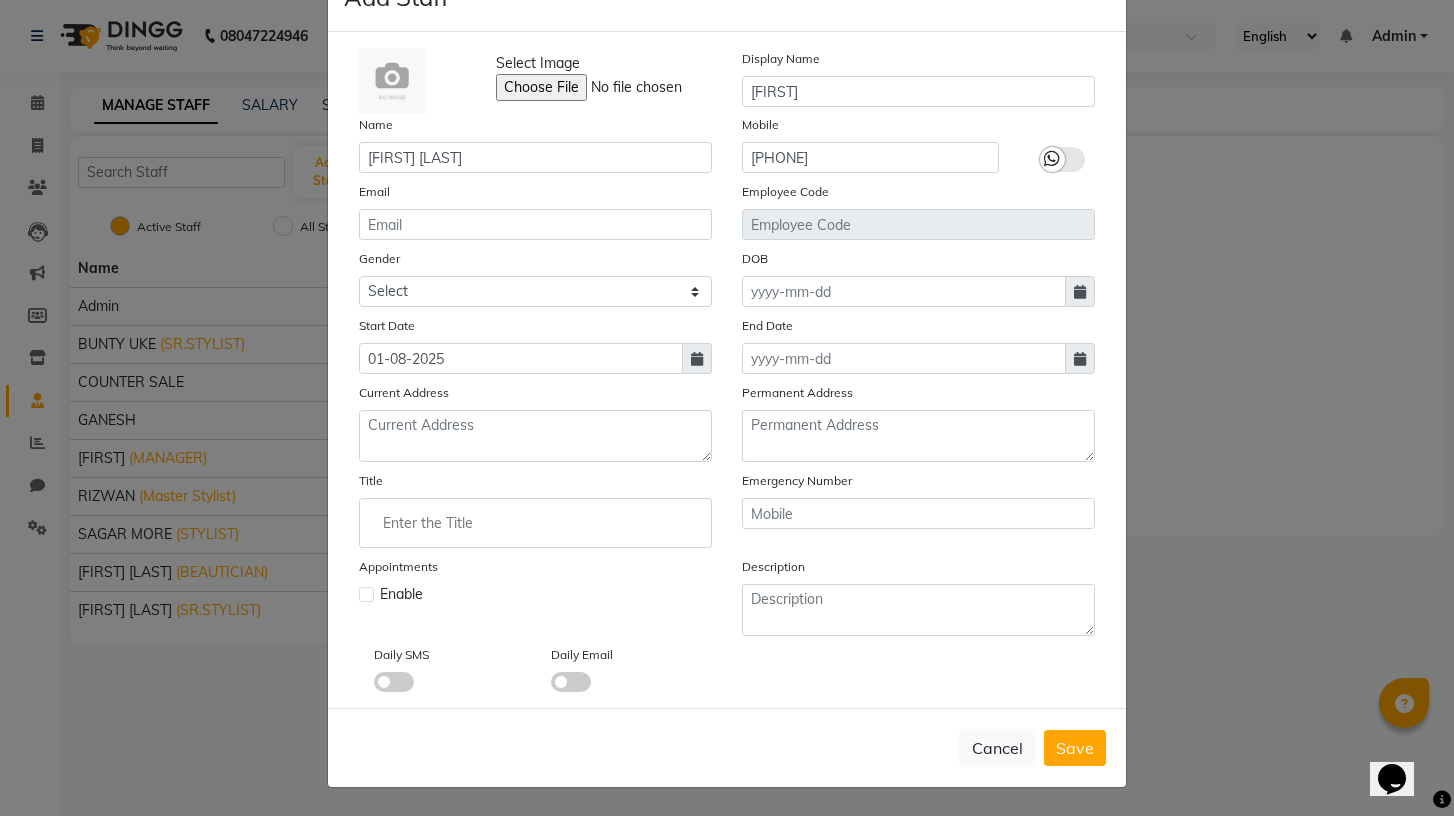 type 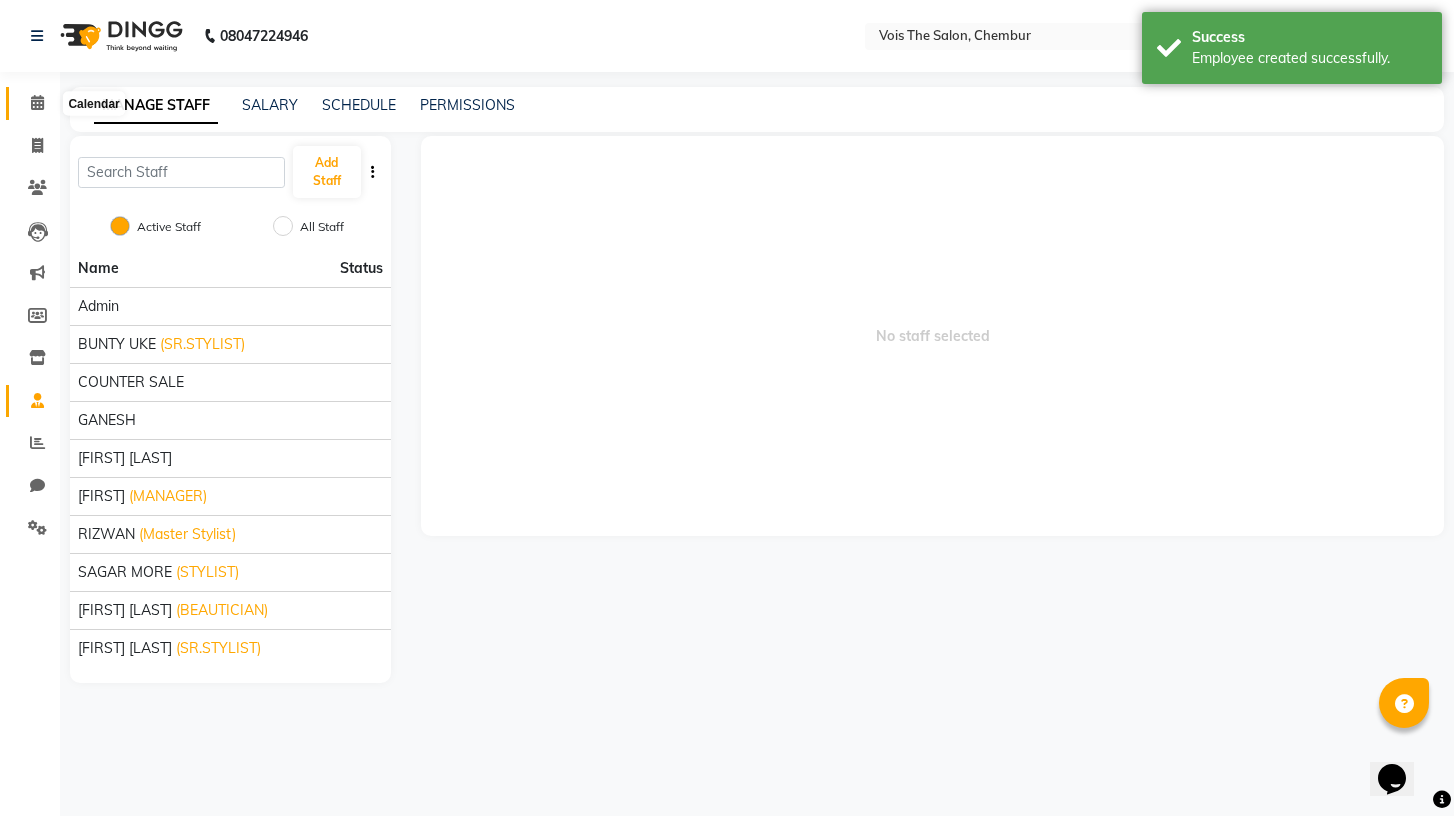 click 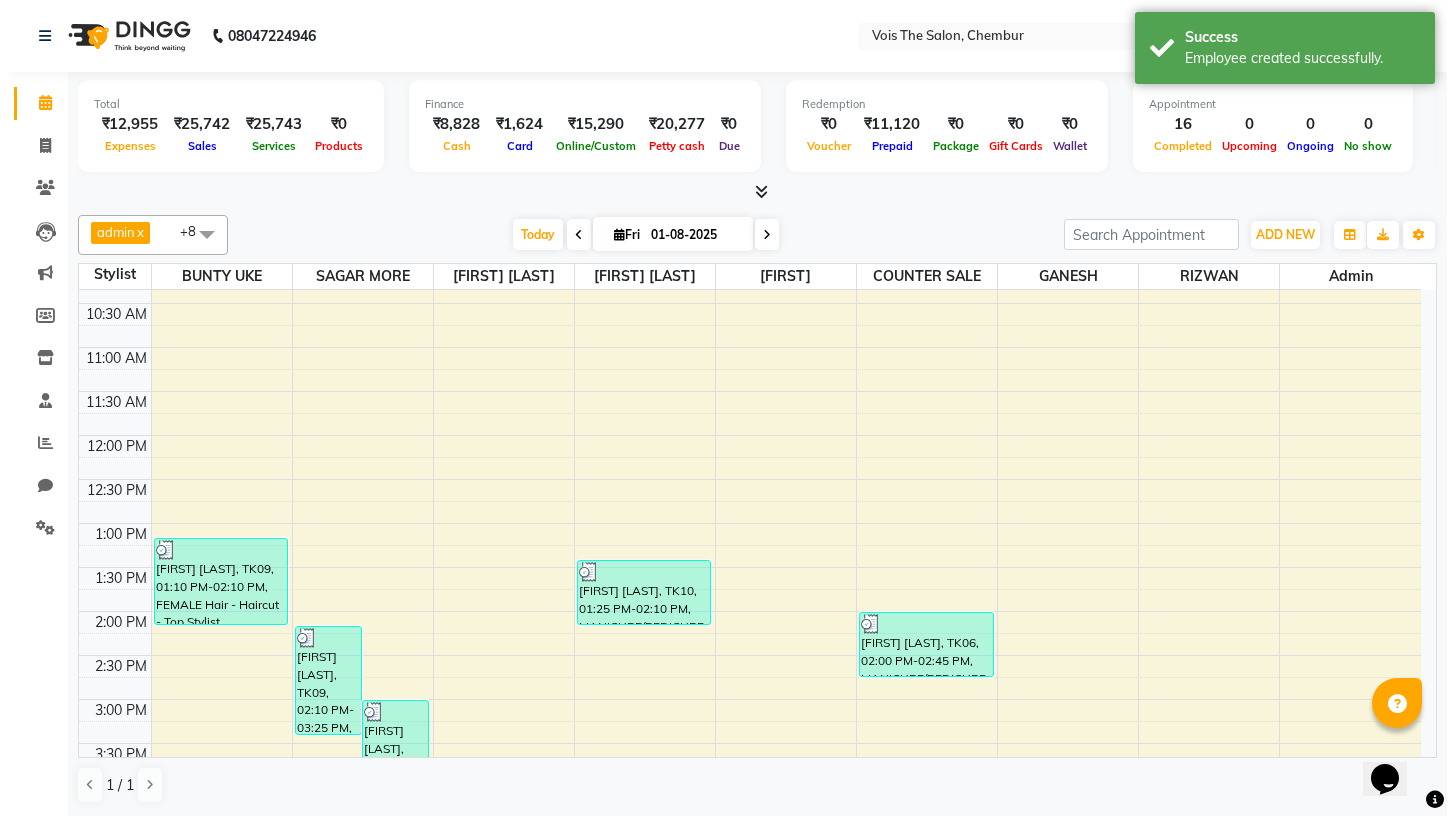 scroll, scrollTop: 202, scrollLeft: 0, axis: vertical 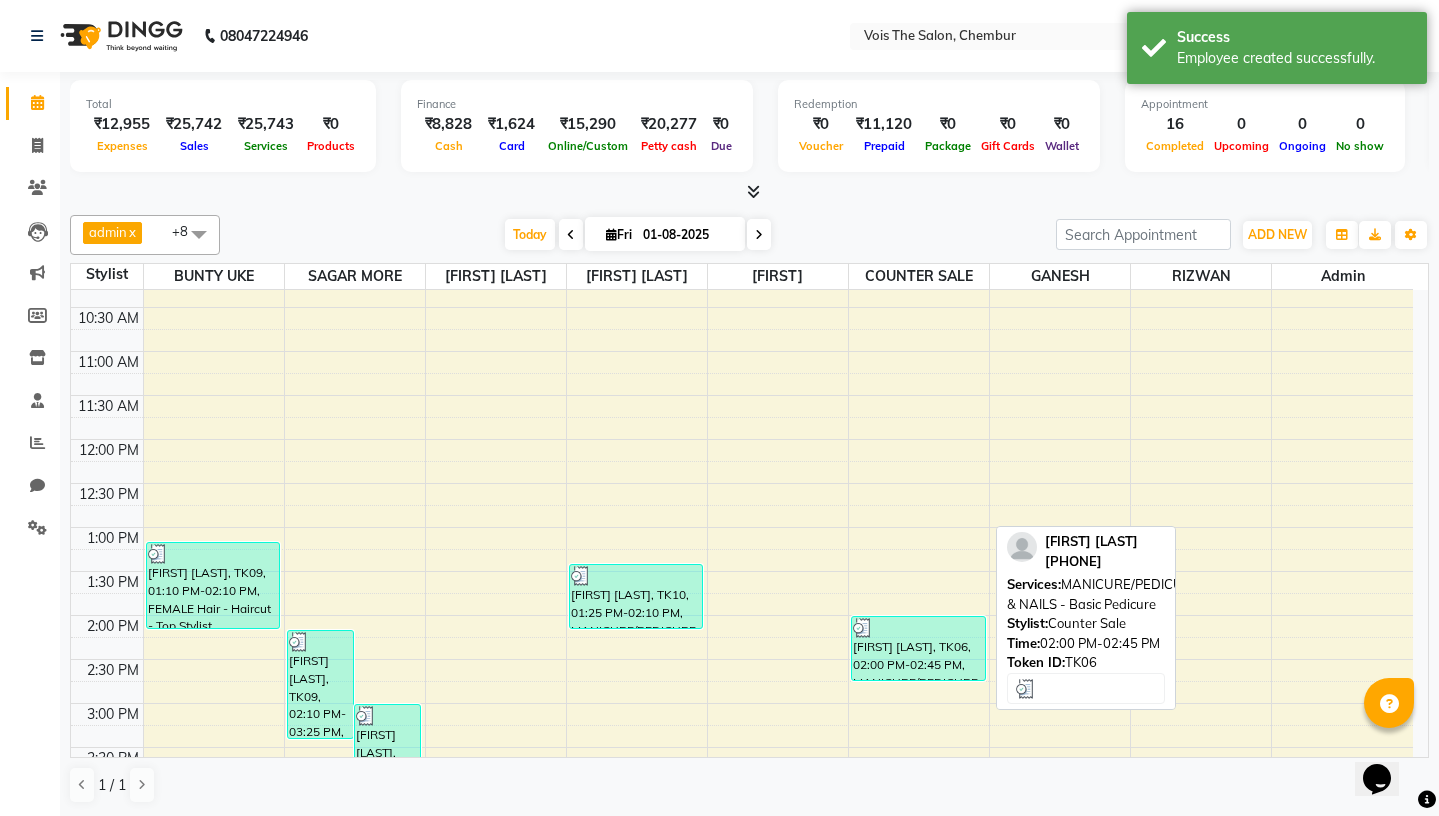 click on "[FIRST] [LAST], TK06, 02:00 PM-02:45 PM, MANICURE/PEDICURE & NAILS - Basic Pedicure" at bounding box center [918, 648] 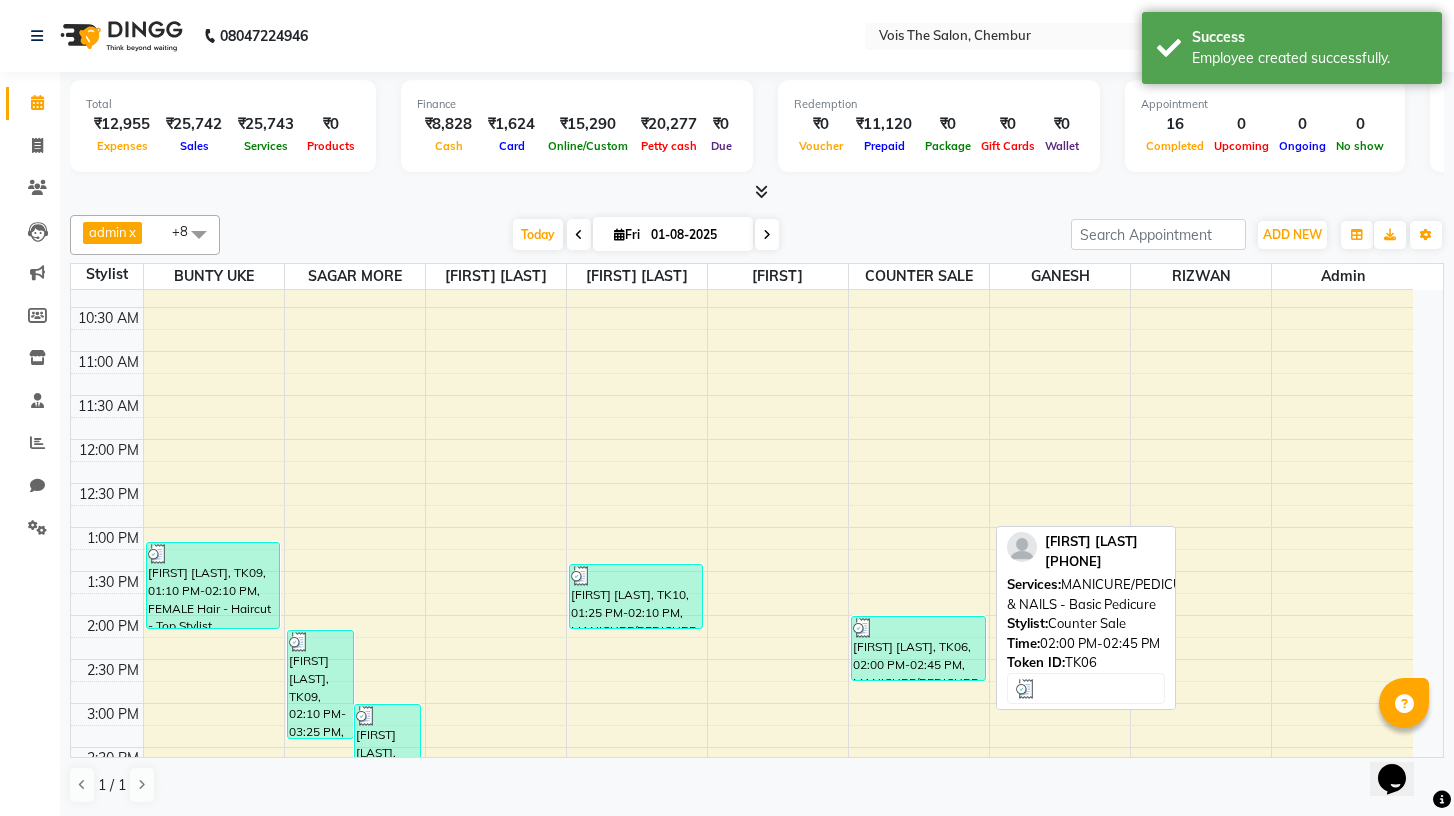 select on "3" 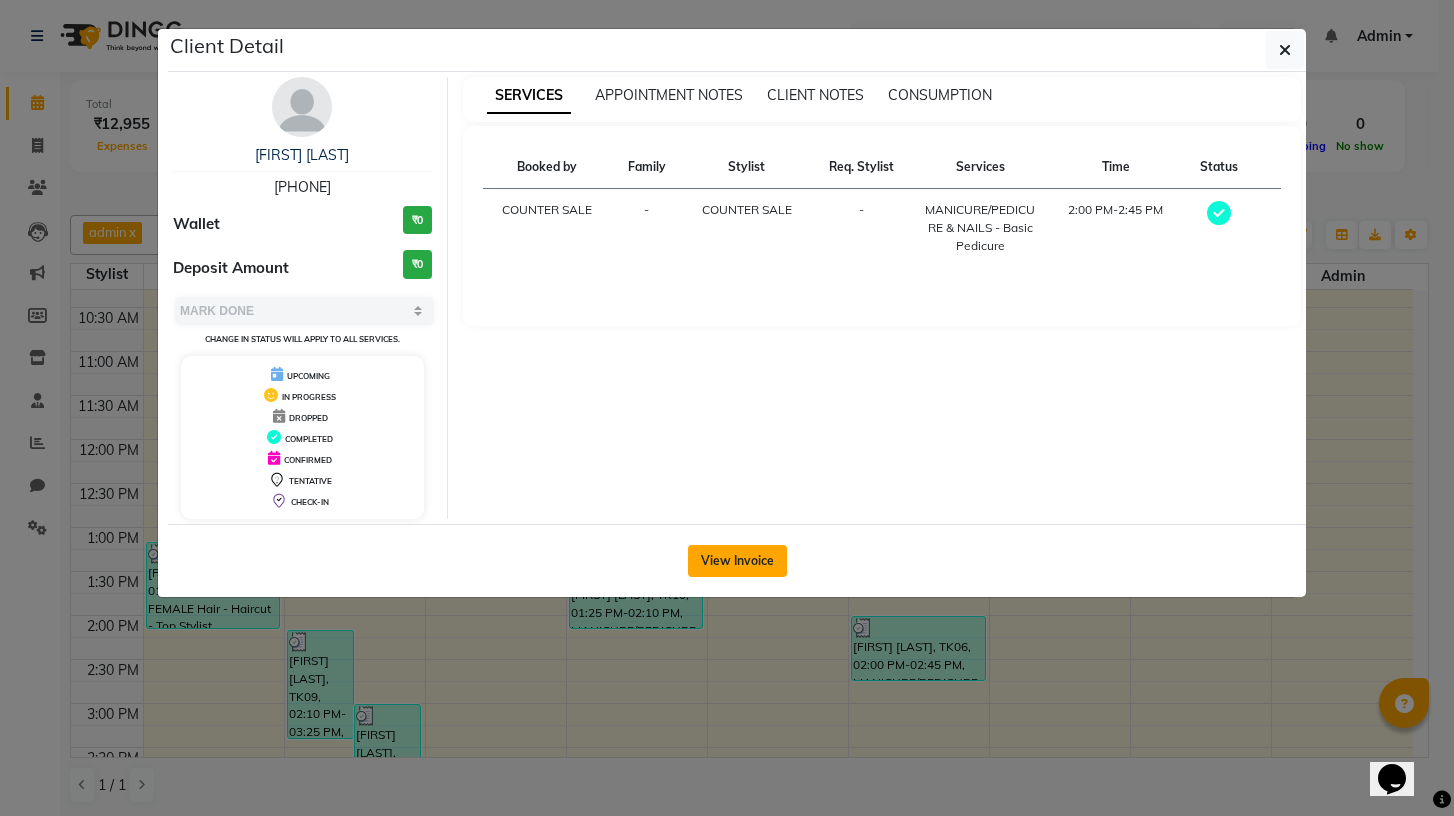click on "View Invoice" 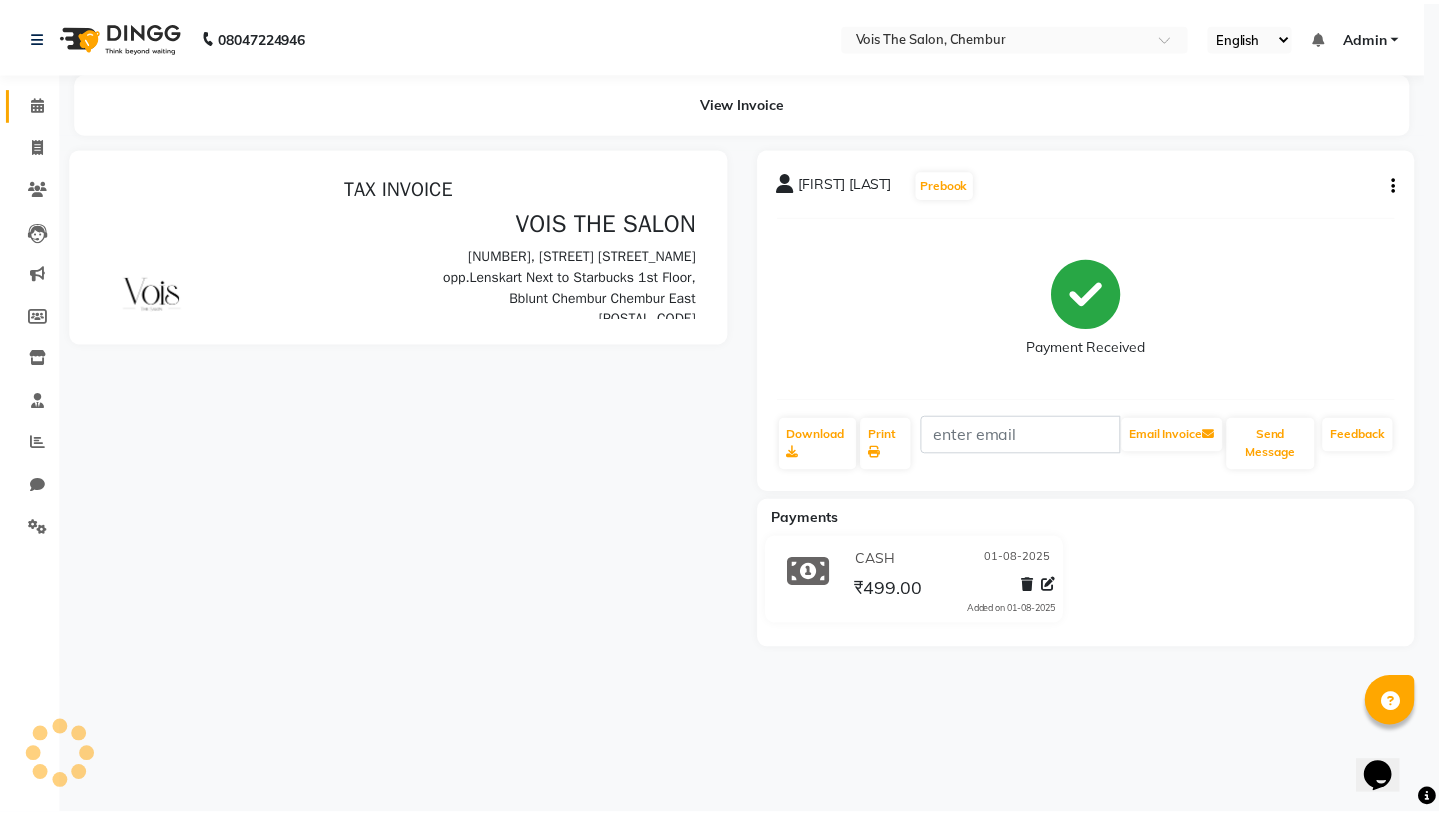 scroll, scrollTop: 0, scrollLeft: 0, axis: both 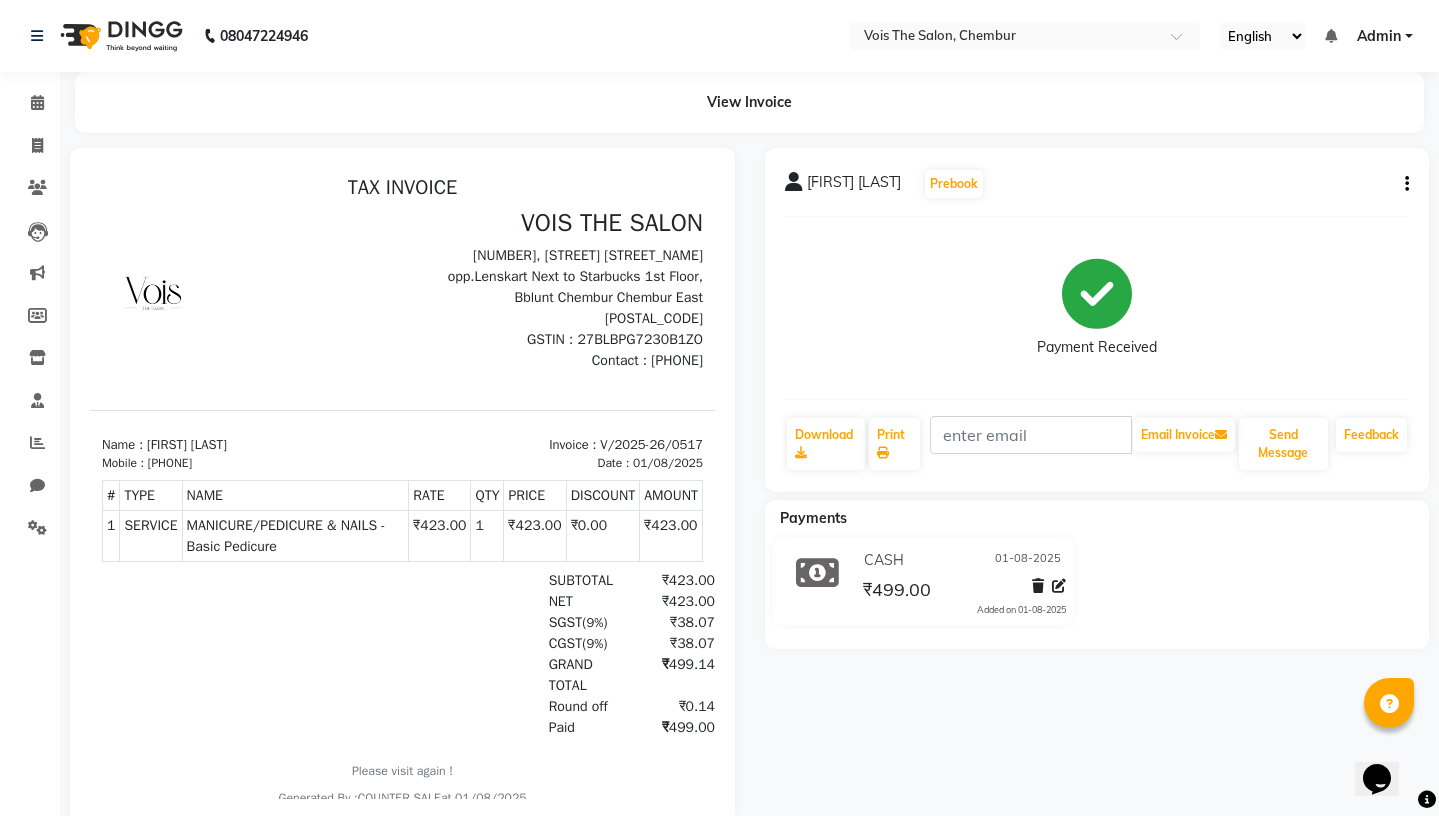 click on "[FIRST] [LAST]  Prebook   Payment Received  Download  Print   Email Invoice   Send Message Feedback" 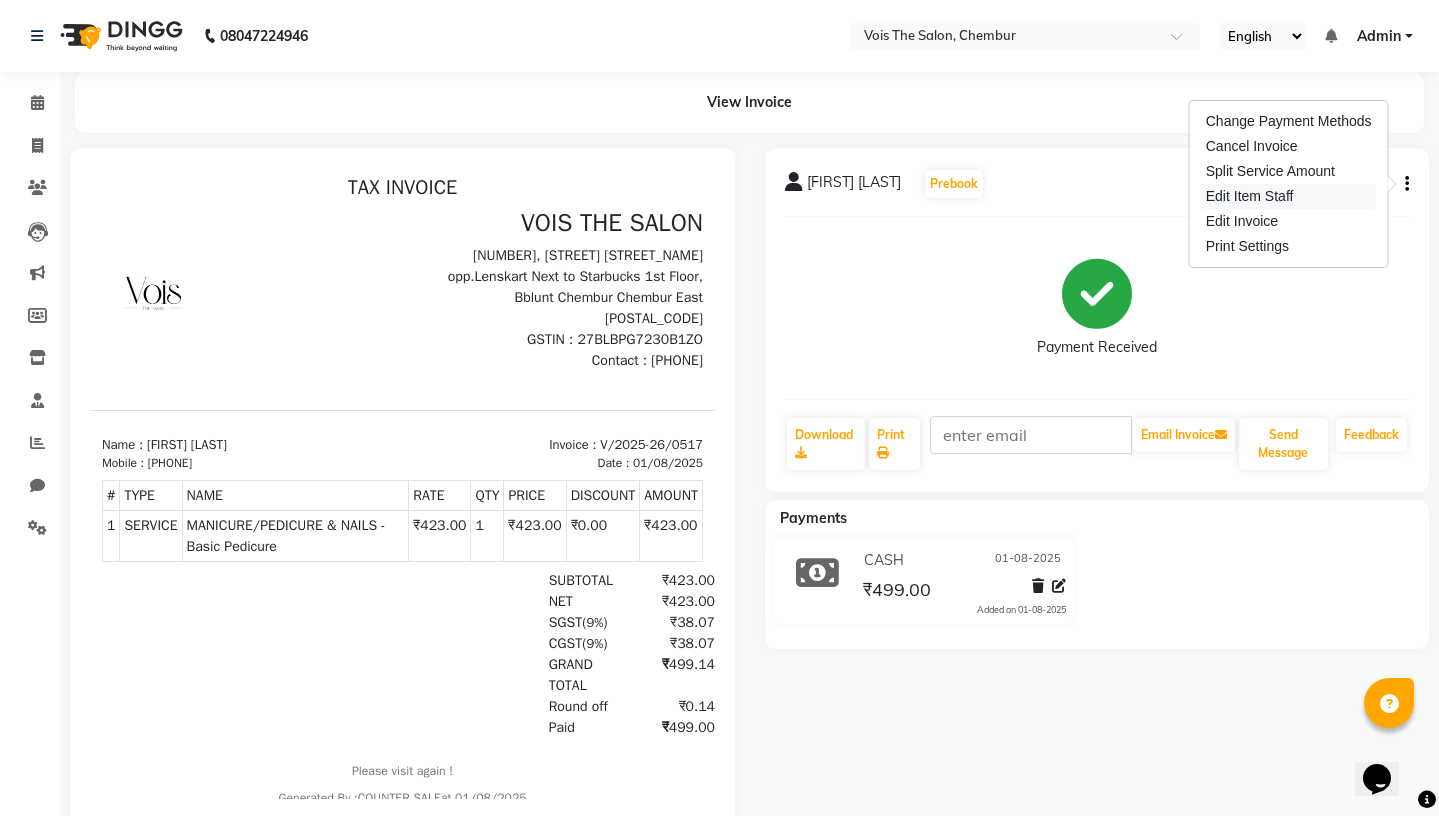 click on "Edit Item Staff" at bounding box center (1289, 196) 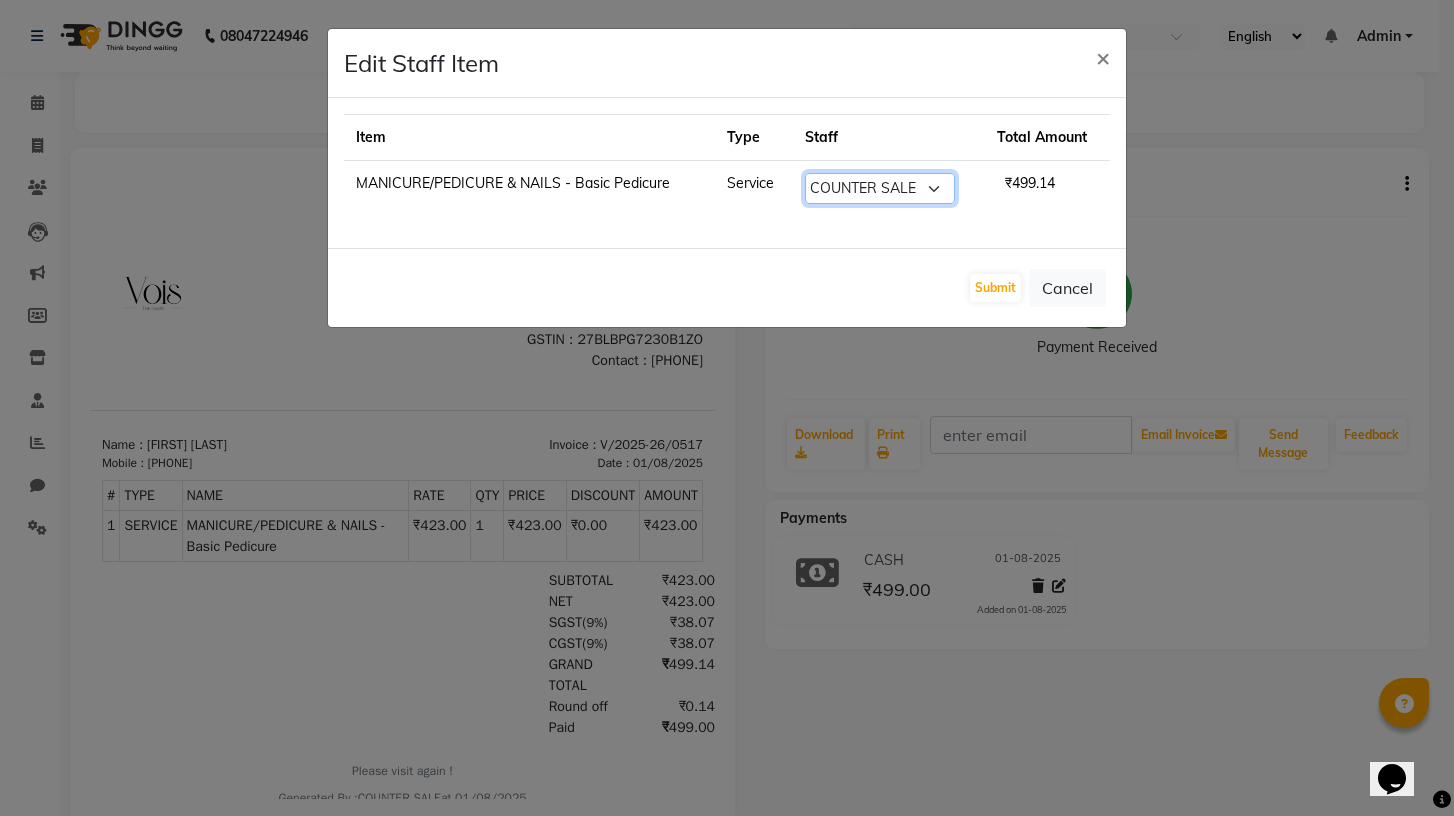 click on "Select  [FIRST]   [FIRST] [LAST]   [FIRST]   [FIRST]   [FIRST] [LAST]   [FIRST]   [FIRST]   [FIRST] [LAST]   [FIRST] [LAST]   [FIRST] [LAST]" 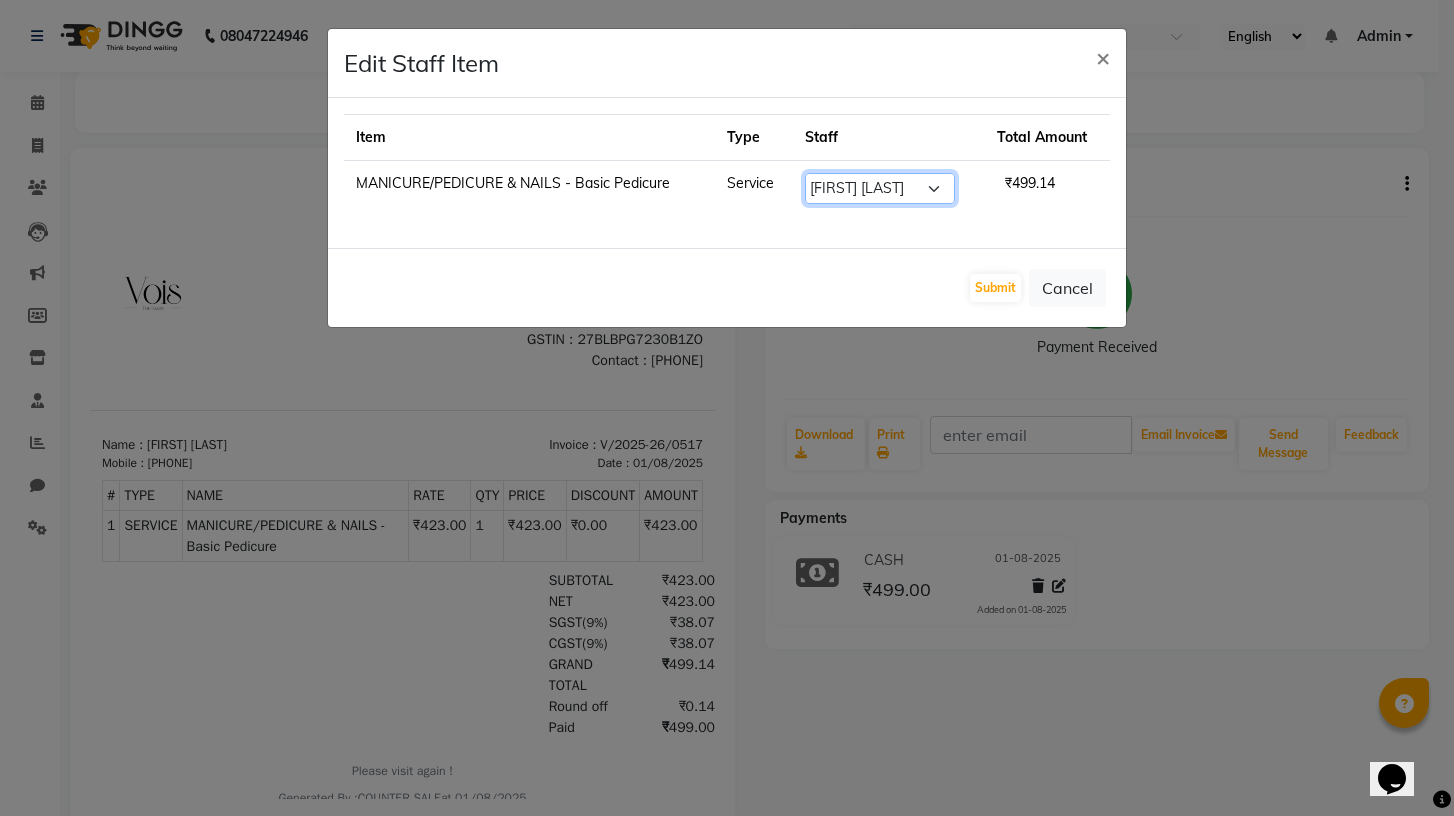 click on "Select  [FIRST]   [FIRST] [LAST]   [FIRST]   [FIRST]   [FIRST] [LAST]   [FIRST]   [FIRST]   [FIRST] [LAST]   [FIRST] [LAST]   [FIRST] [LAST]" 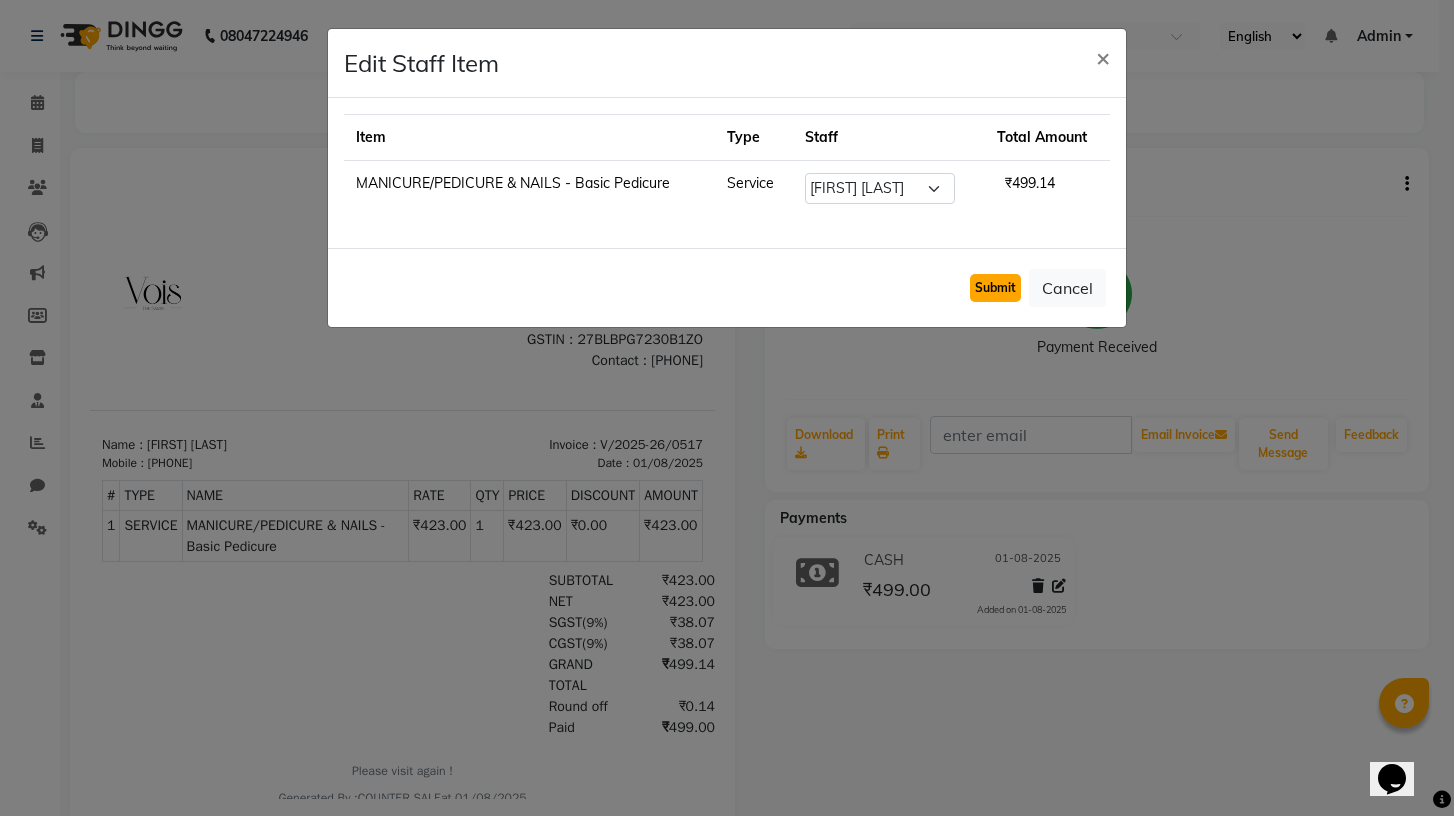 click on "Submit" 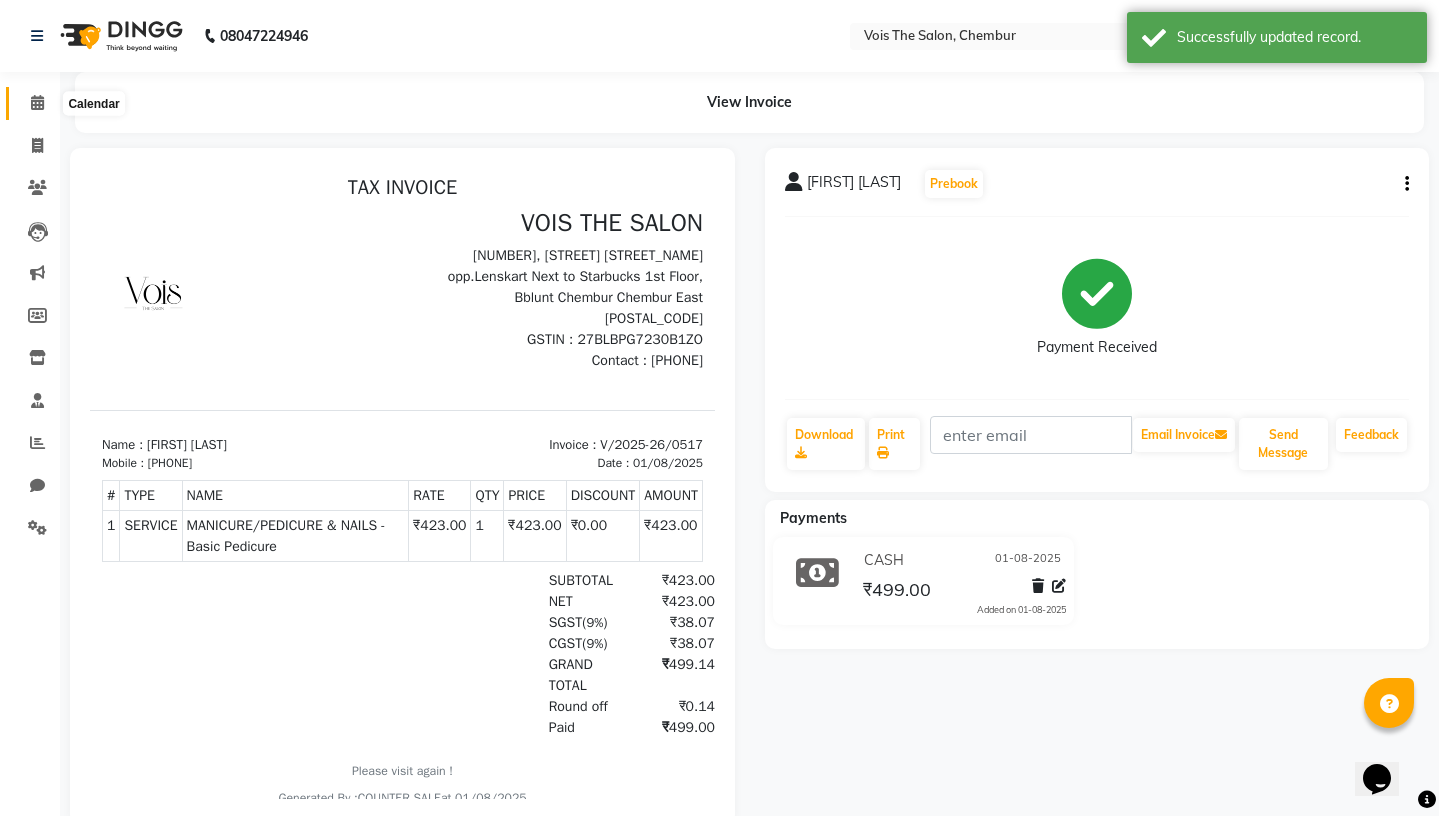 click 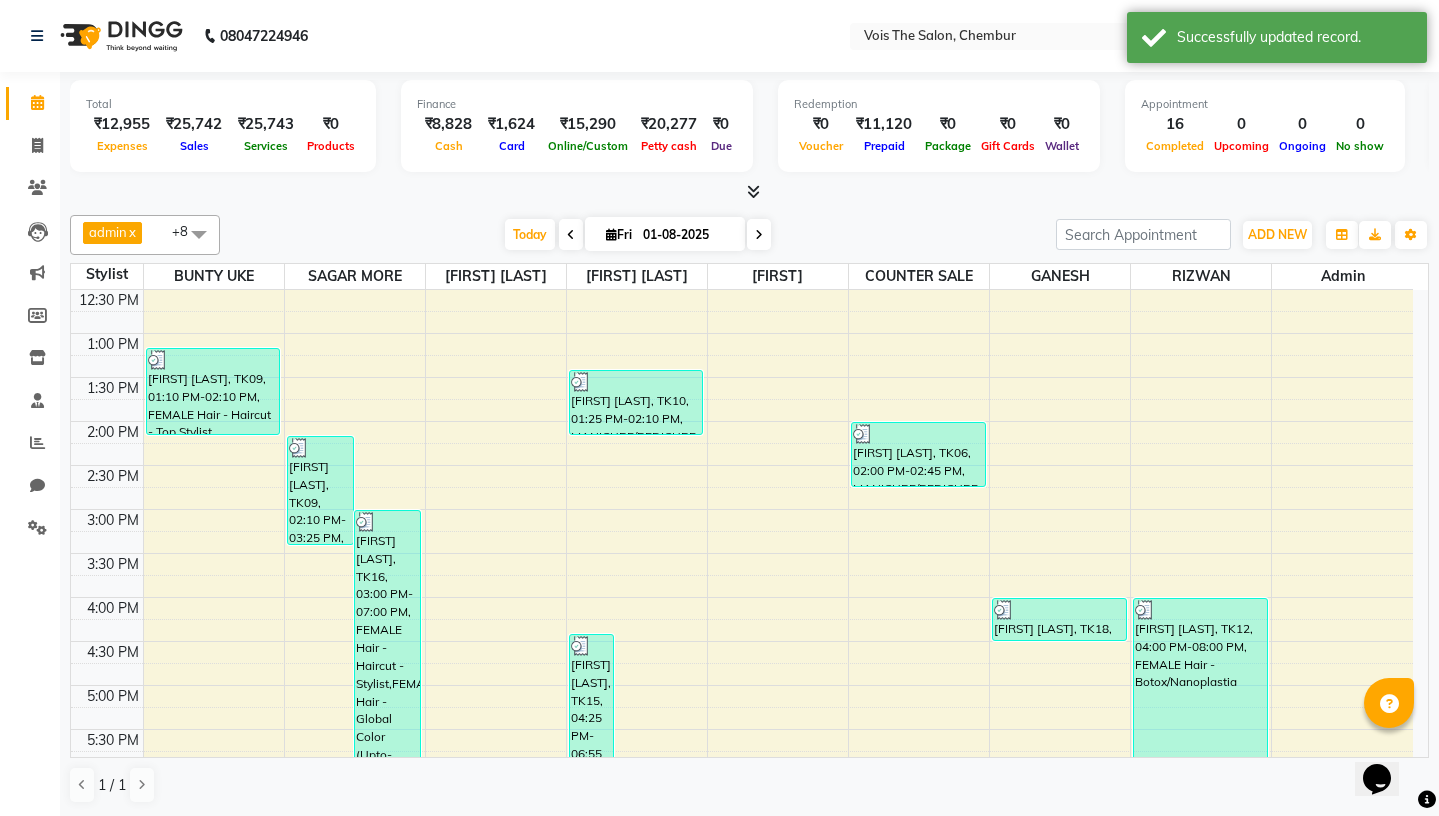scroll, scrollTop: 872, scrollLeft: 0, axis: vertical 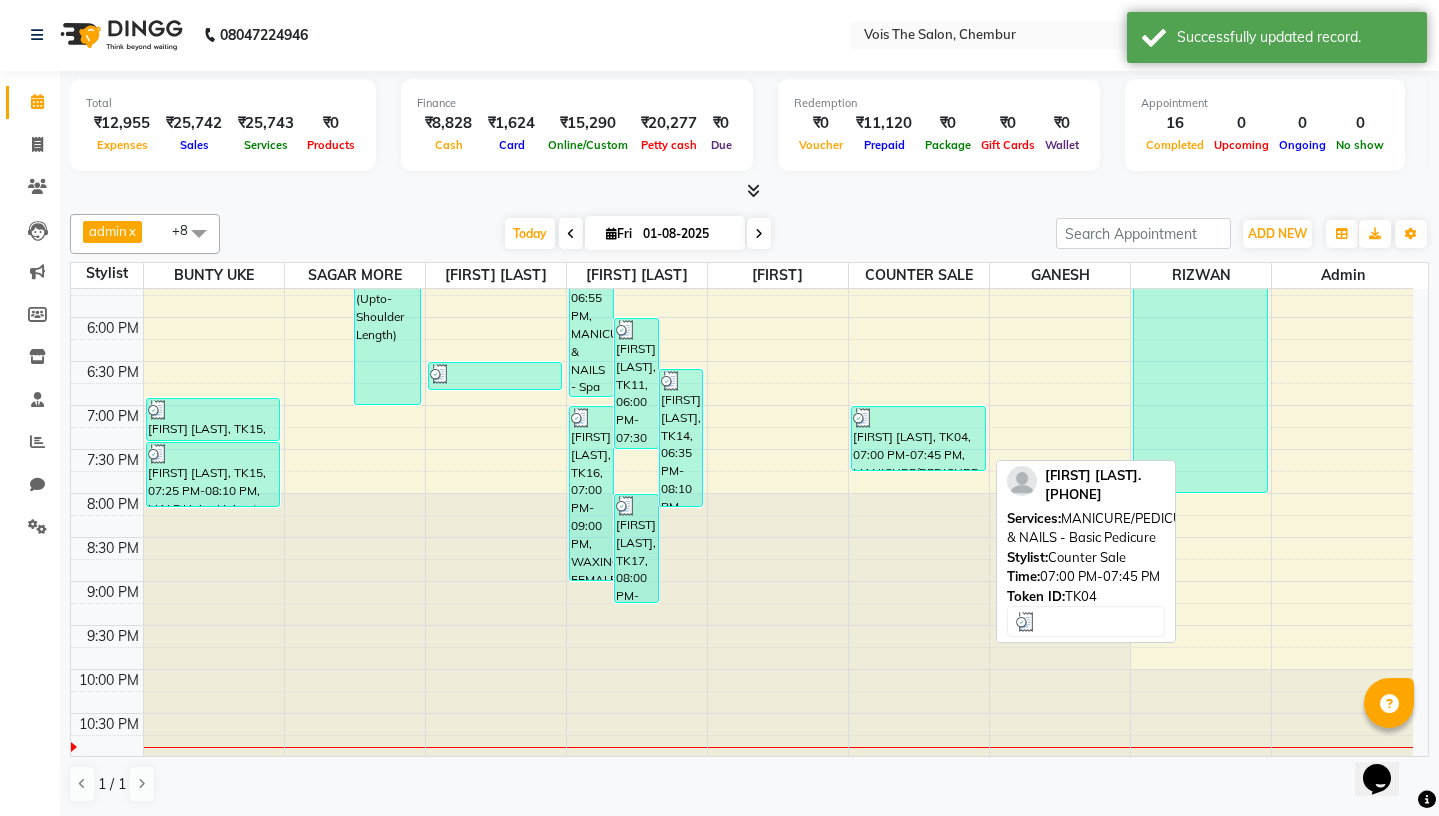 click on "[FIRST] [LAST], TK04, 07:00 PM-07:45 PM, MANICURE/PEDICURE & NAILS - Basic Pedicure" at bounding box center [918, 438] 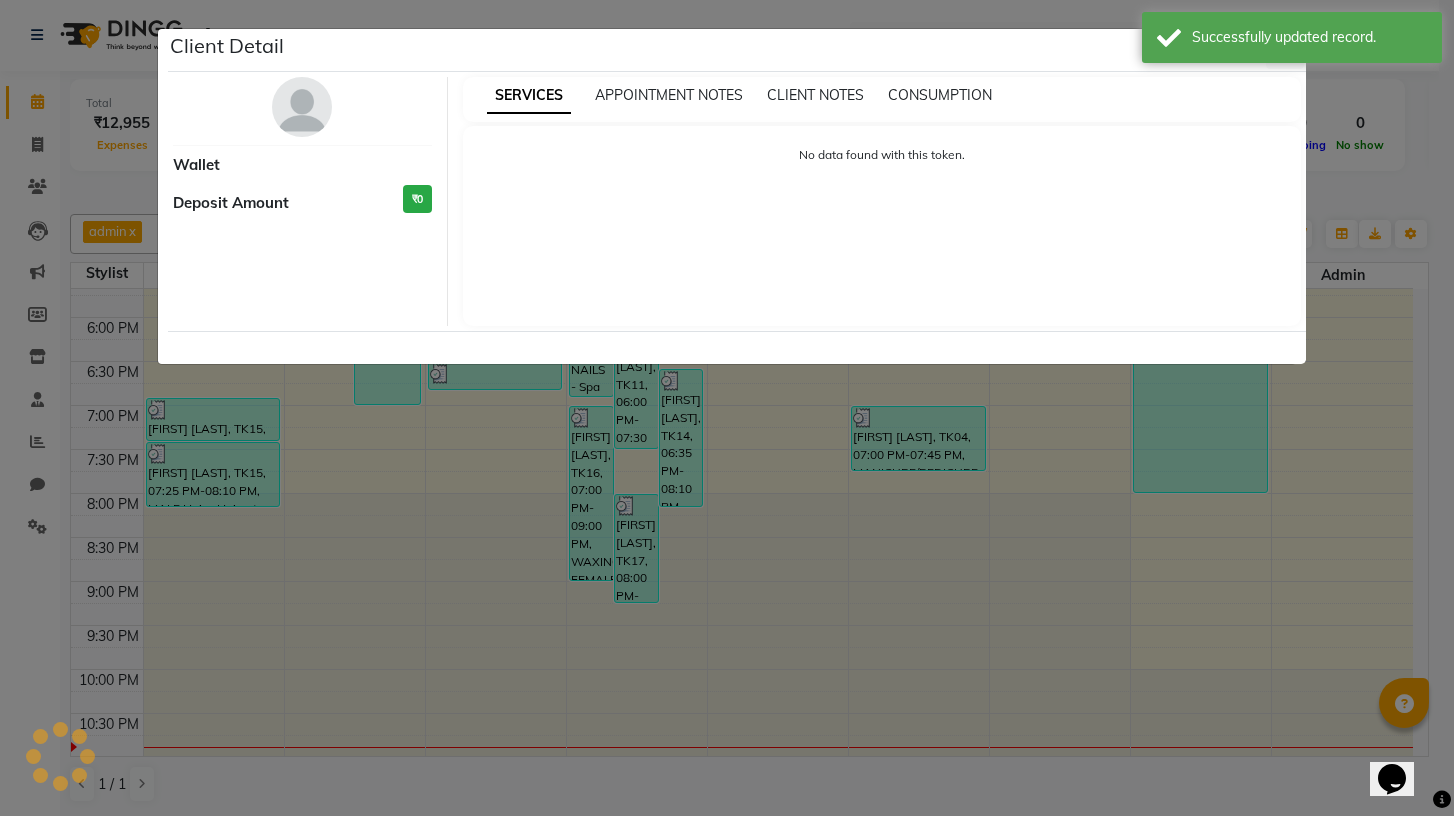 select on "3" 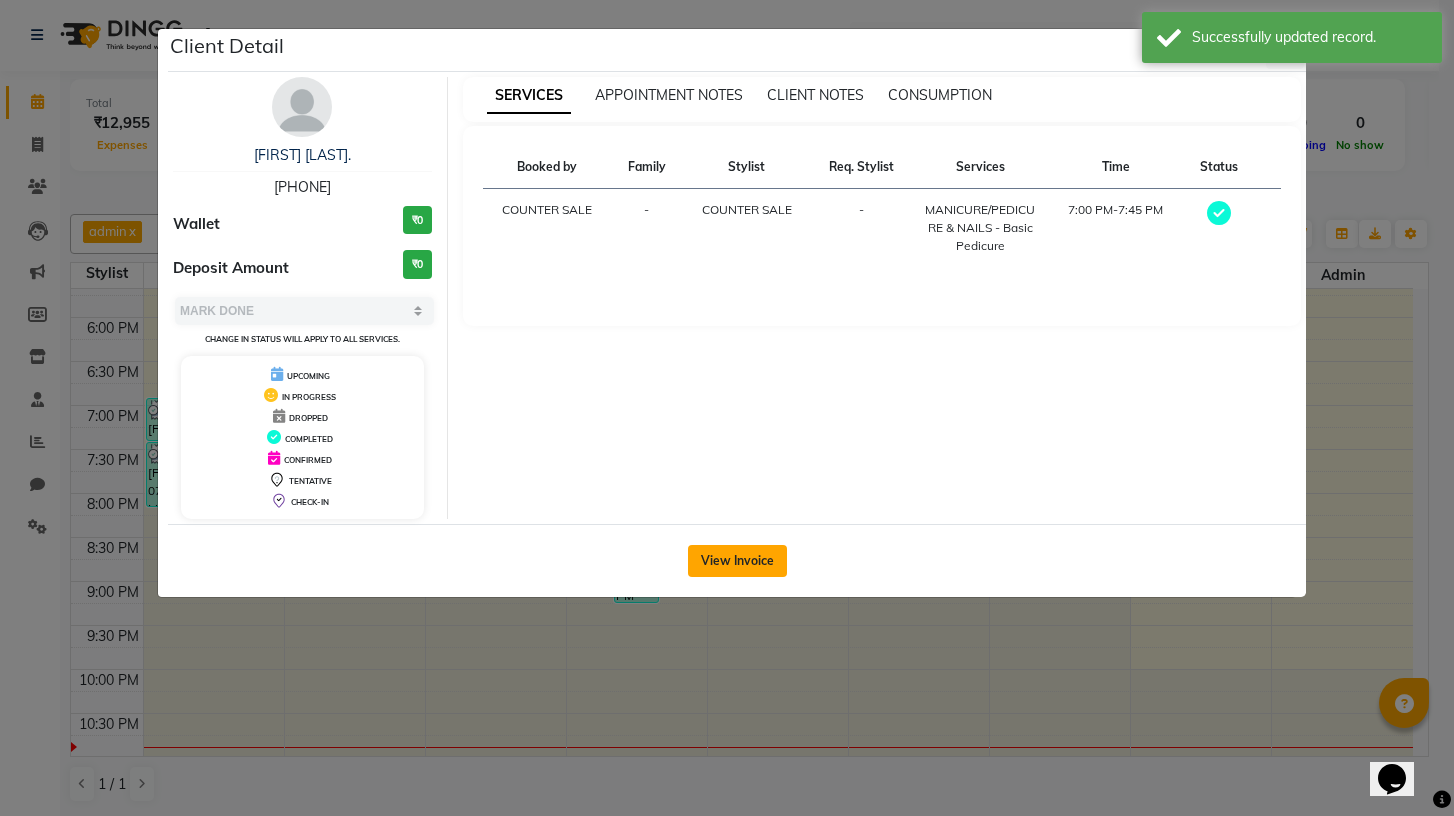 click on "View Invoice" 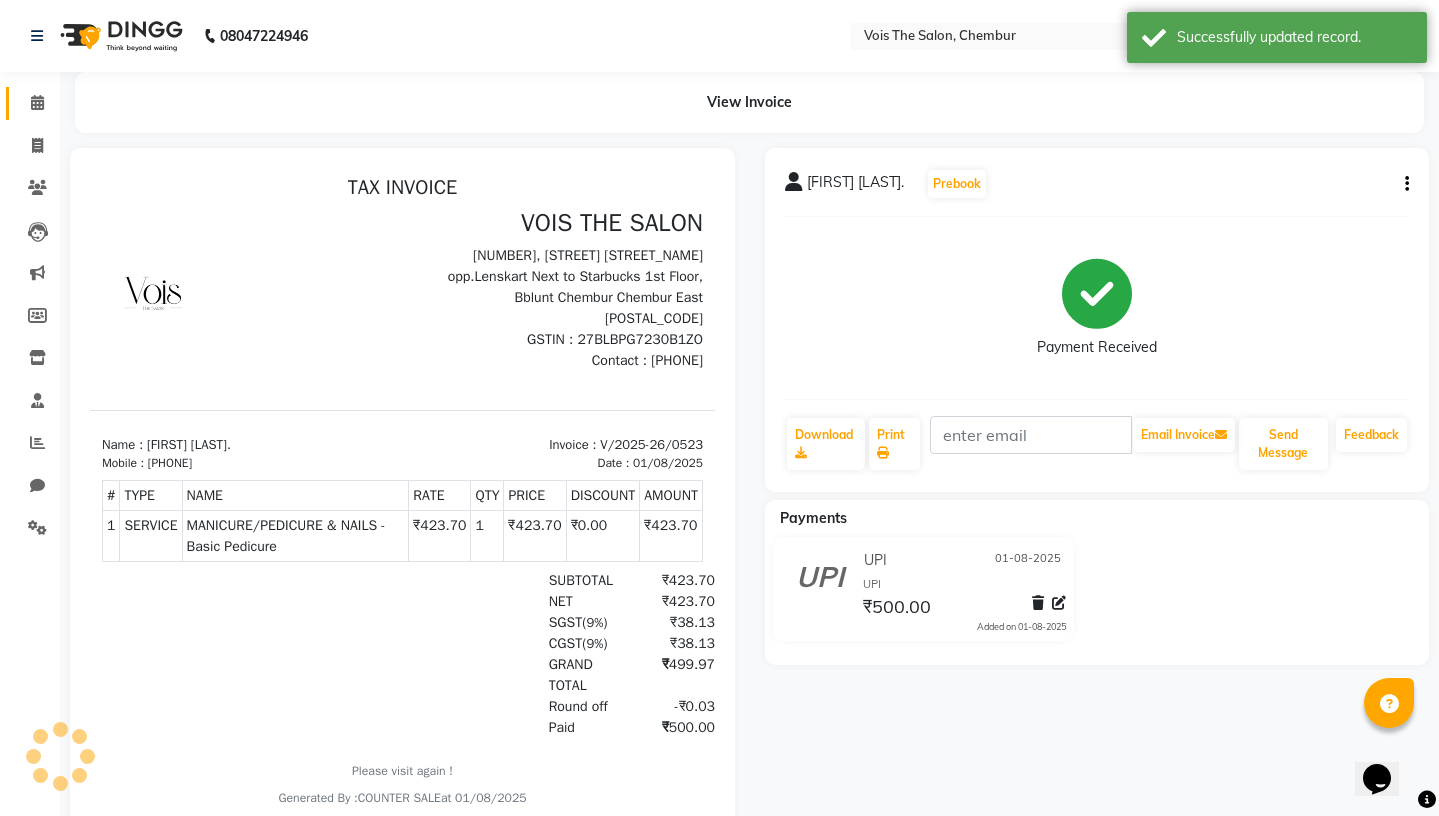 scroll, scrollTop: 0, scrollLeft: 0, axis: both 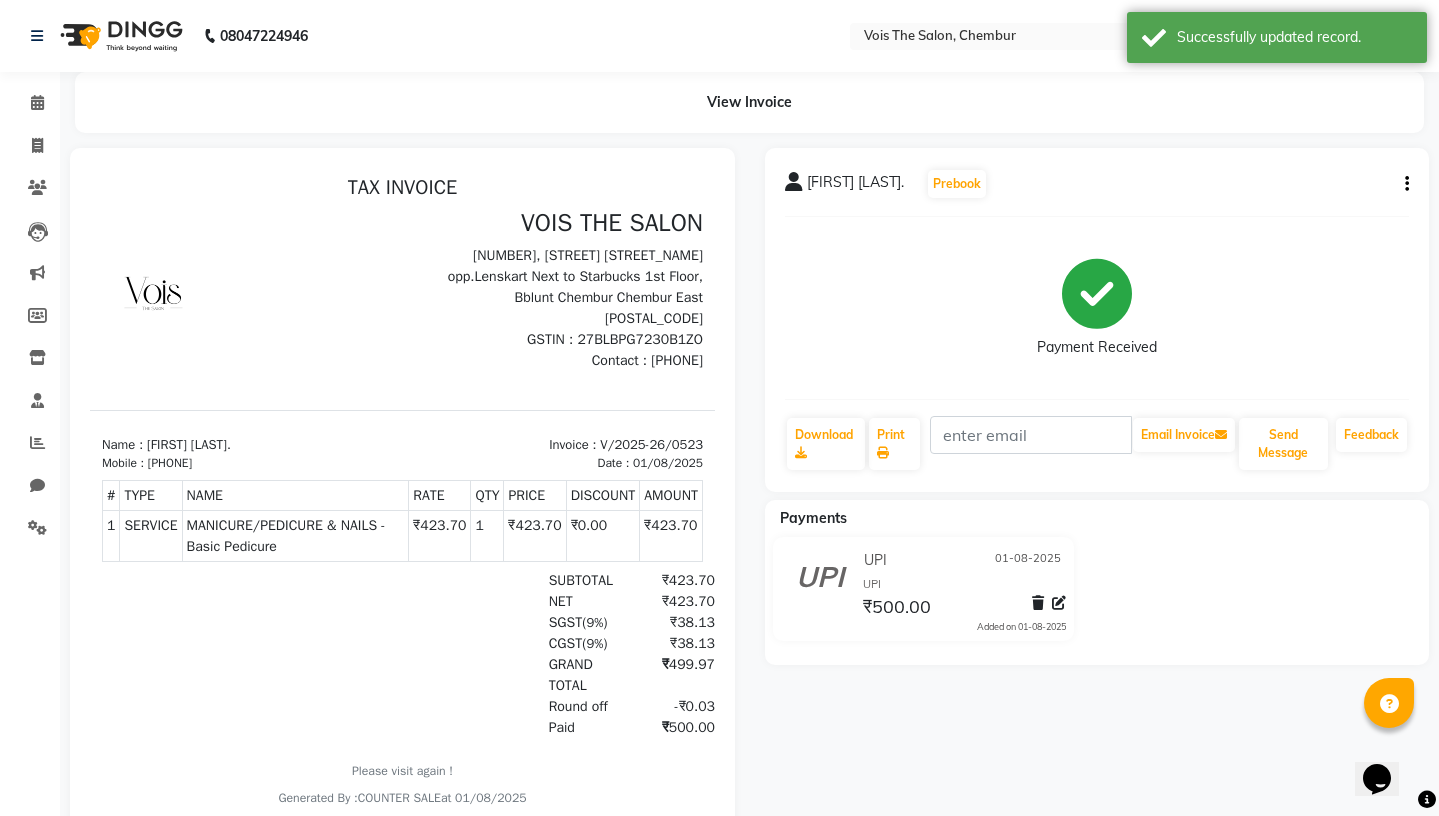 click 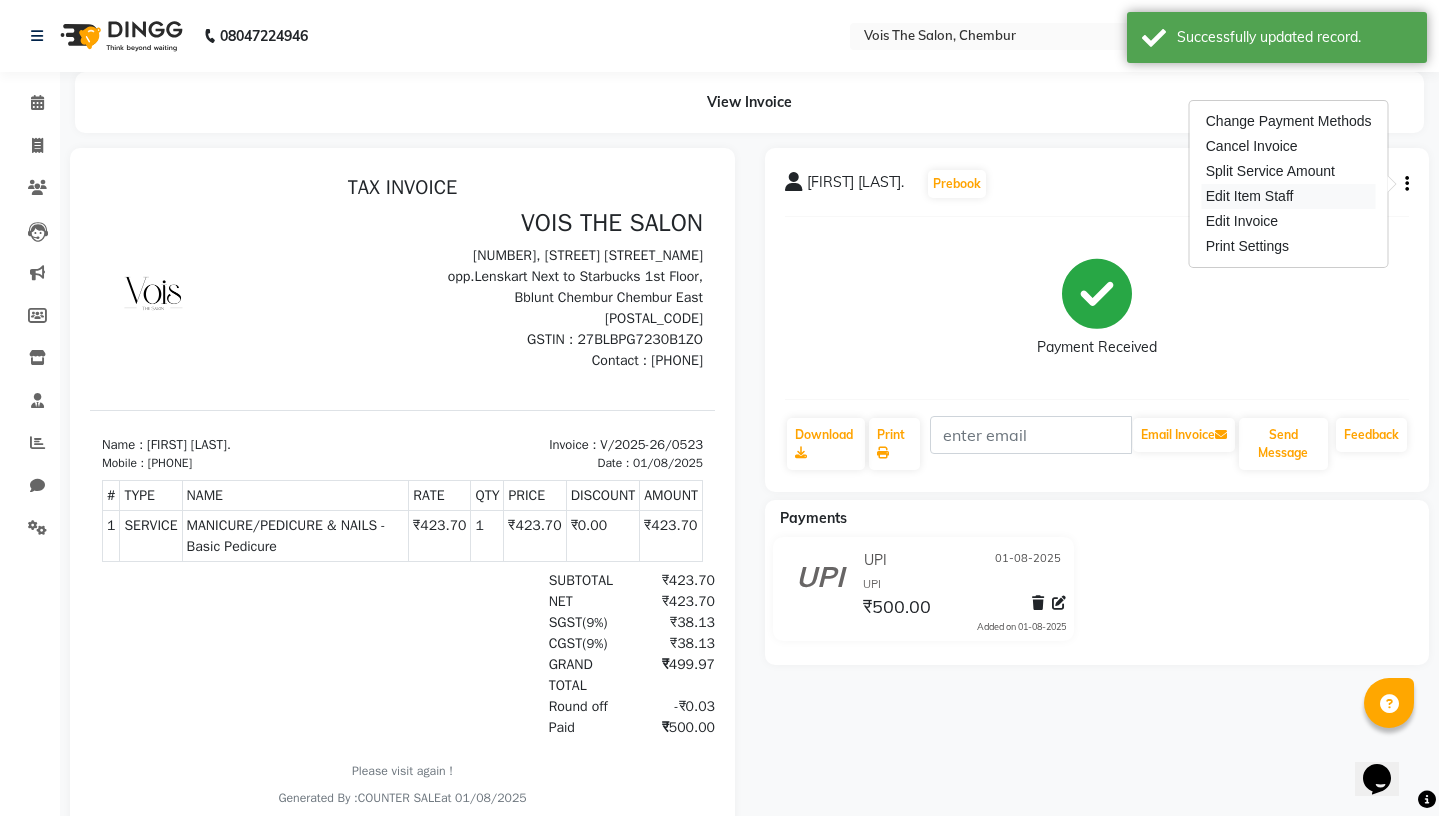 click on "Edit Item Staff" at bounding box center (1289, 196) 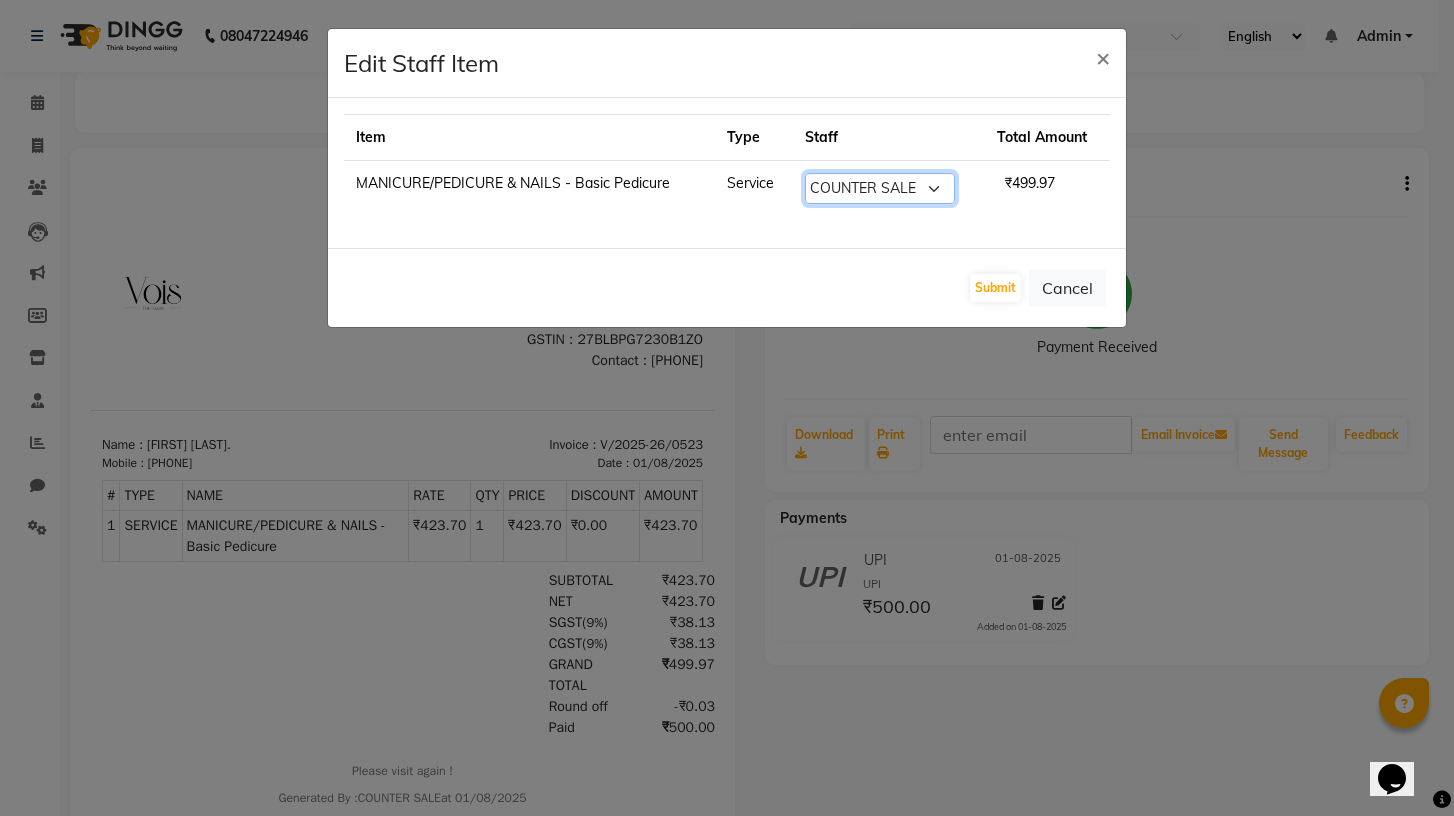 click on "Select  [FIRST]   [FIRST] [LAST]   [FIRST]   [FIRST]   [FIRST] [LAST]   [FIRST]   [FIRST]   [FIRST] [LAST]   [FIRST] [LAST]   [FIRST] [LAST]" 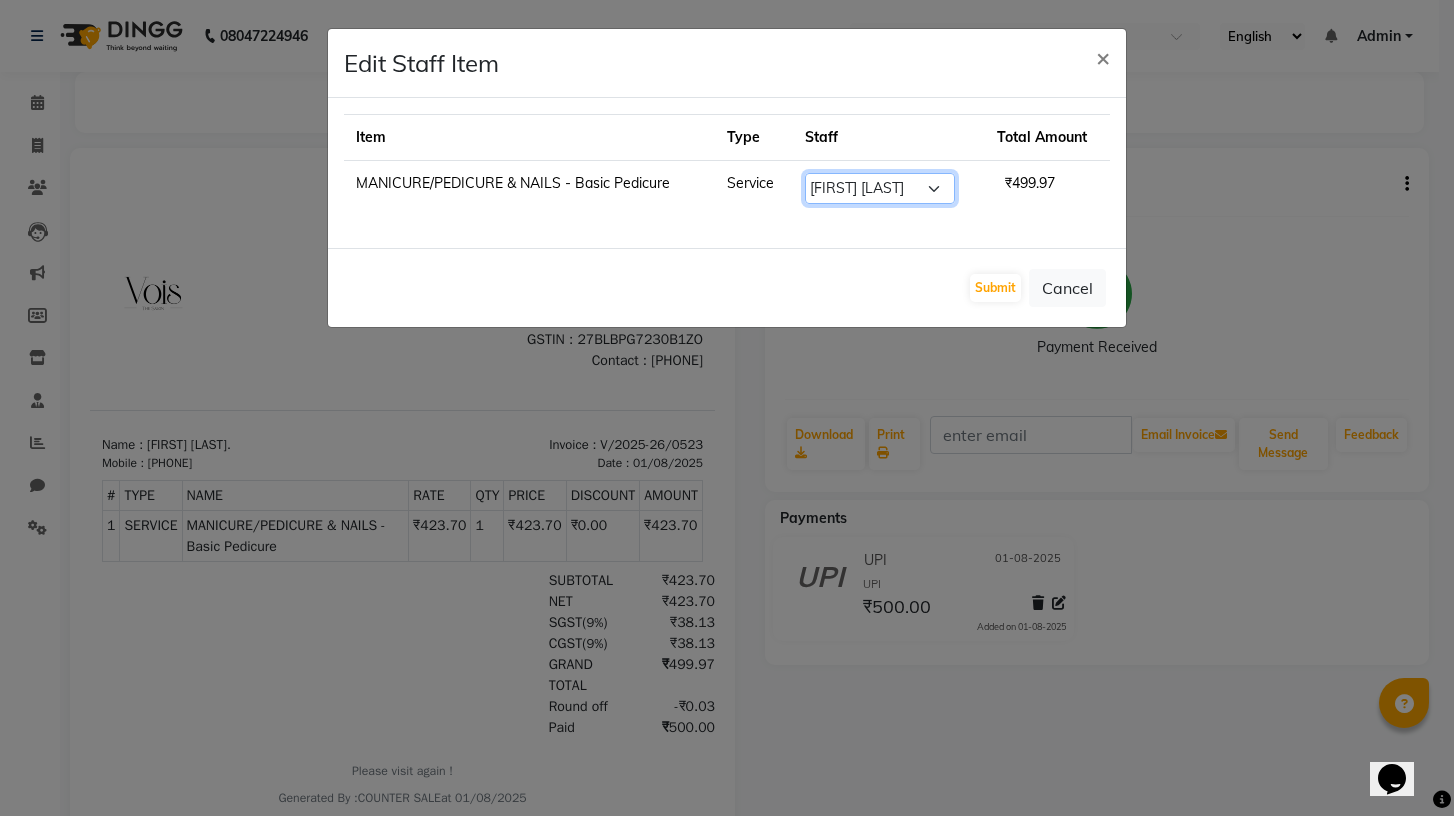 click on "Select  [FIRST]   [FIRST] [LAST]   [FIRST]   [FIRST]   [FIRST] [LAST]   [FIRST]   [FIRST]   [FIRST] [LAST]   [FIRST] [LAST]   [FIRST] [LAST]" 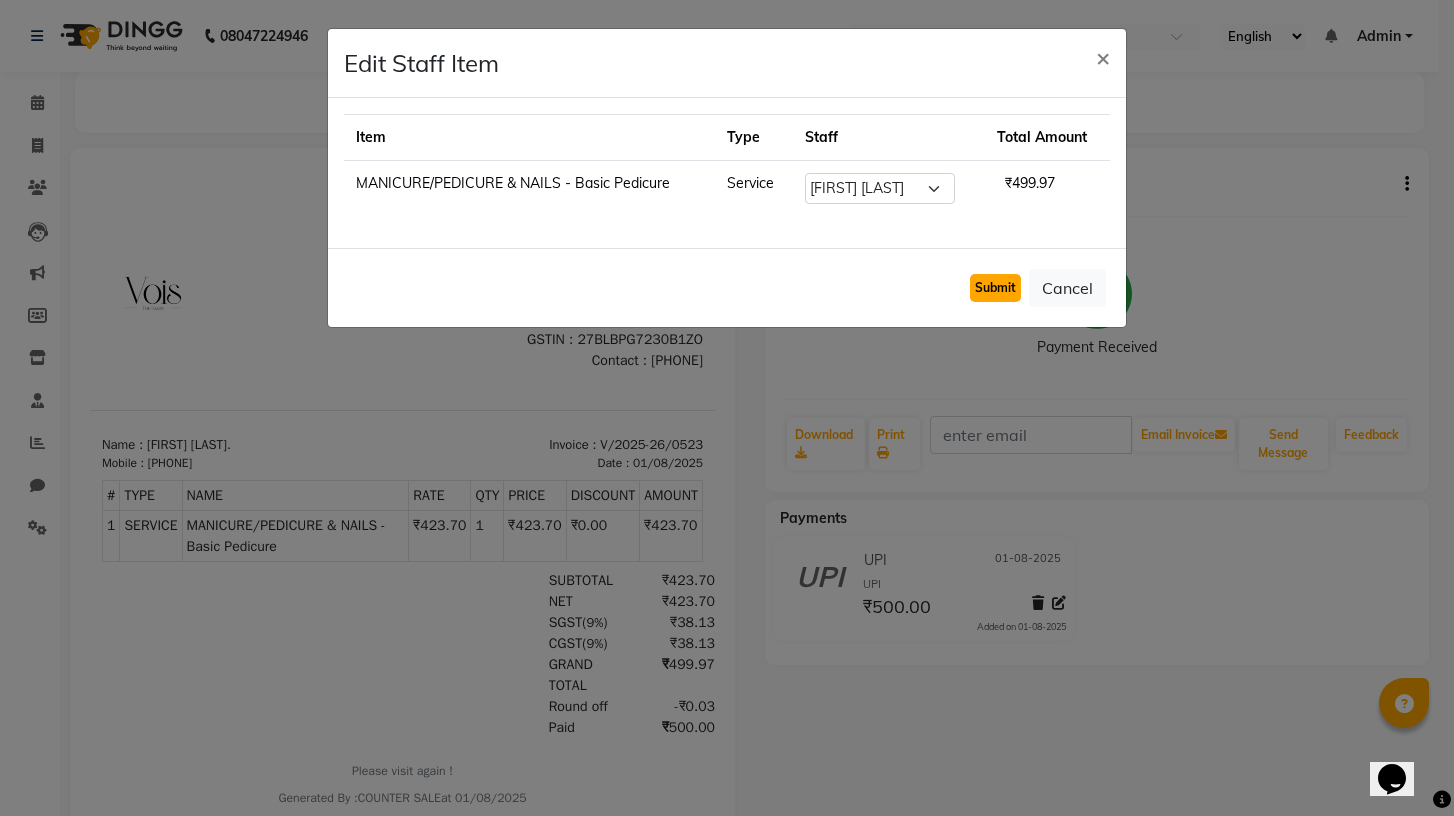 click on "Submit" 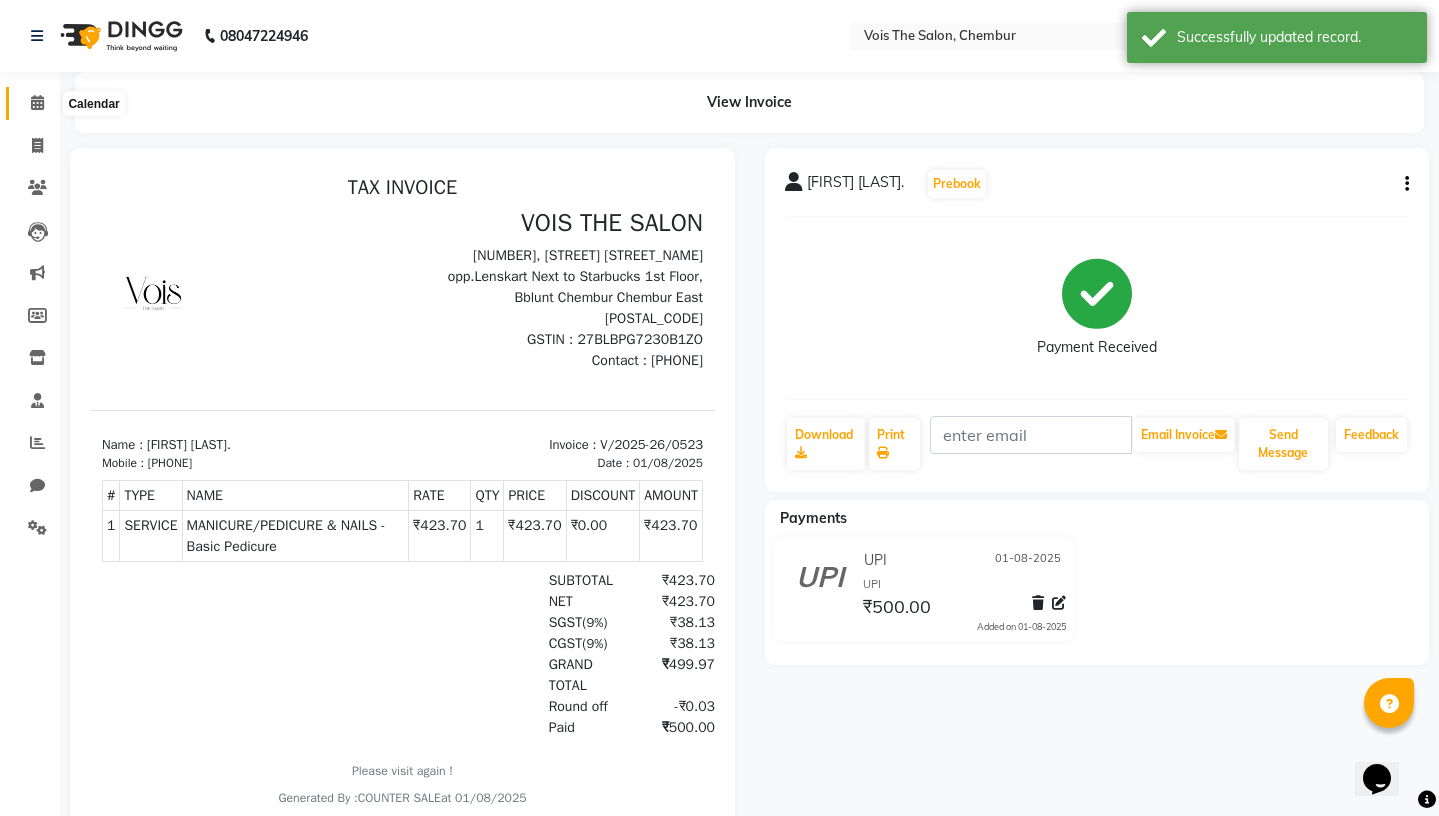 click 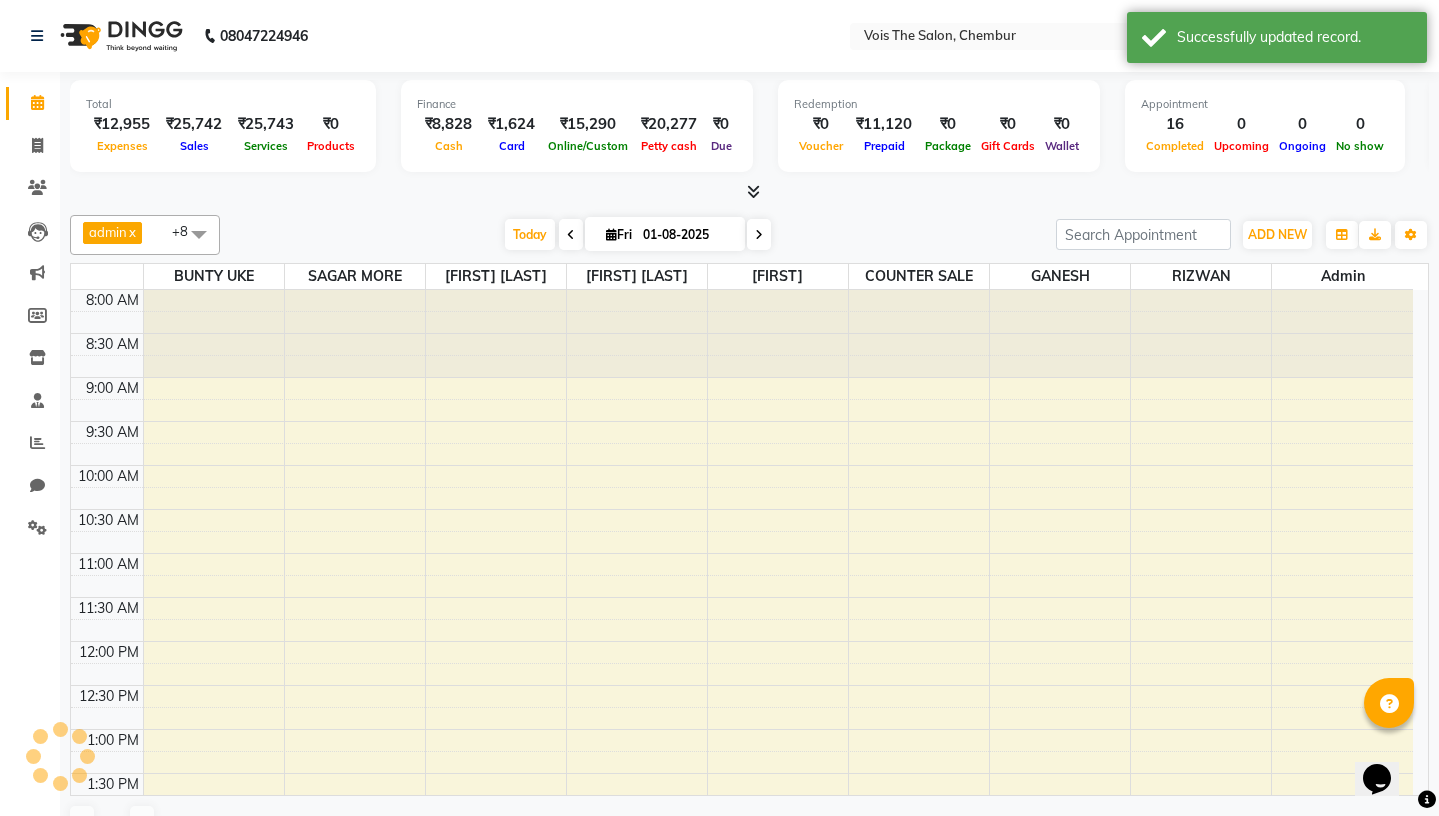 scroll, scrollTop: 0, scrollLeft: 0, axis: both 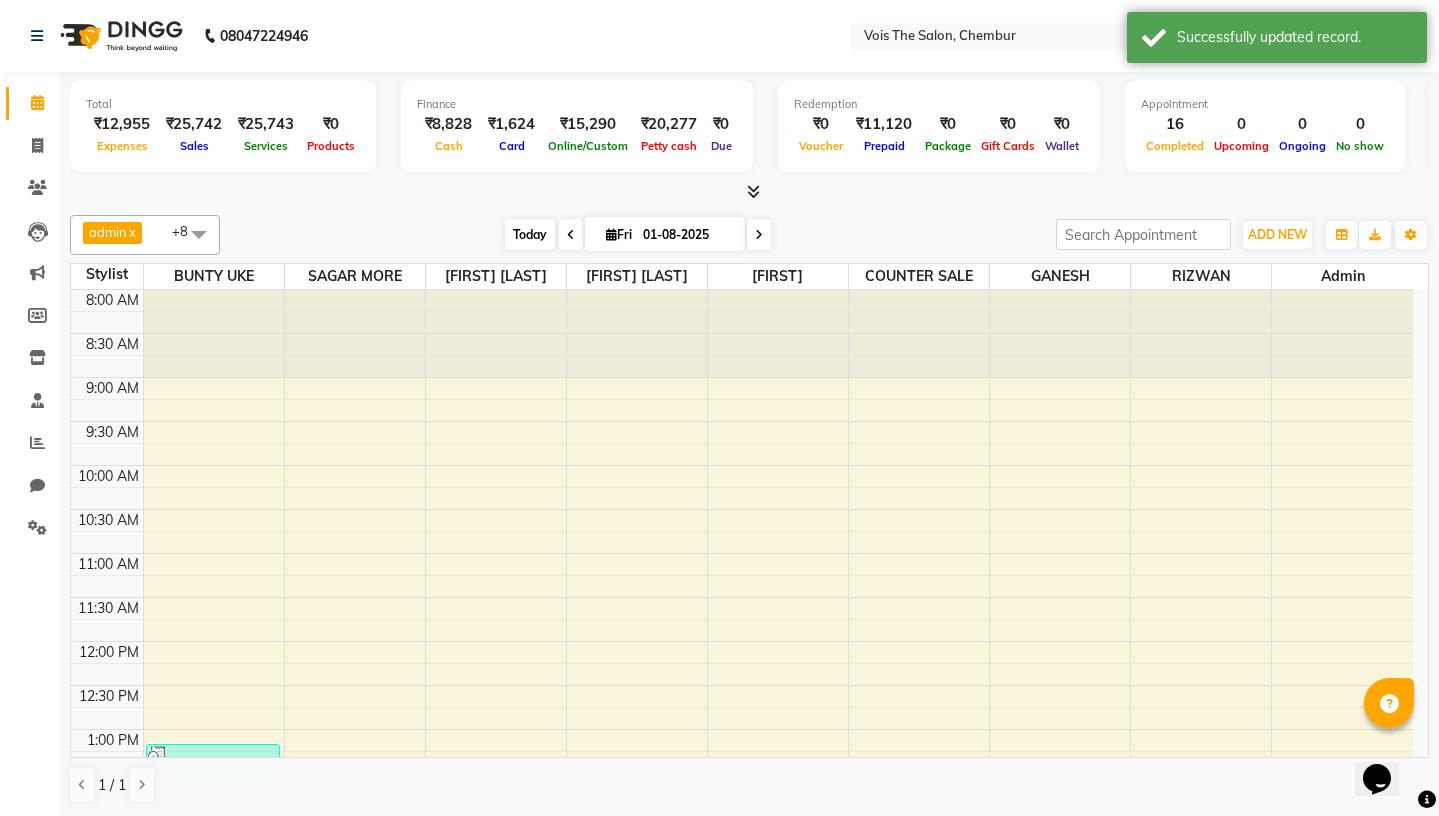click on "Today" at bounding box center (530, 234) 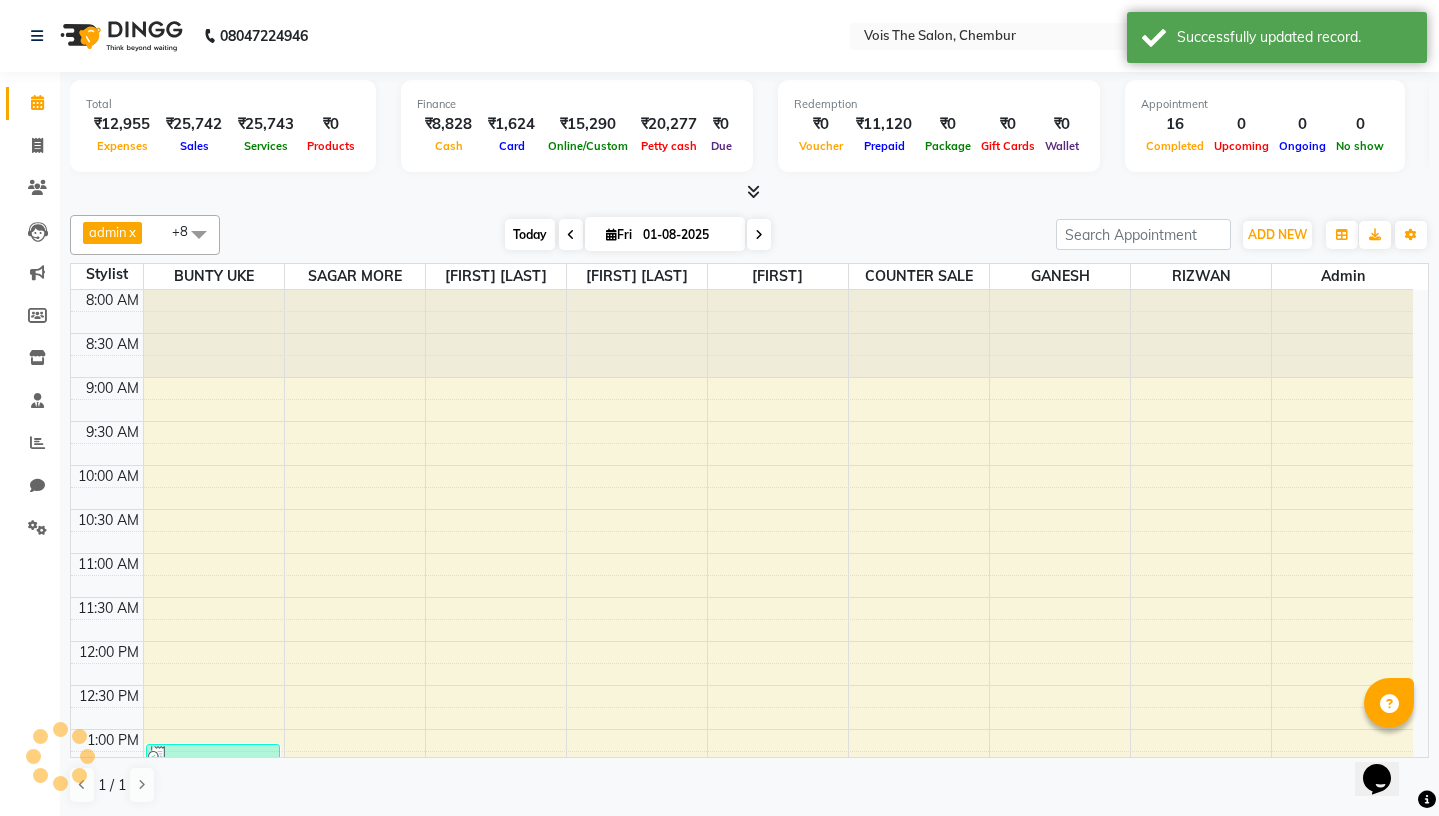 scroll, scrollTop: 872, scrollLeft: 0, axis: vertical 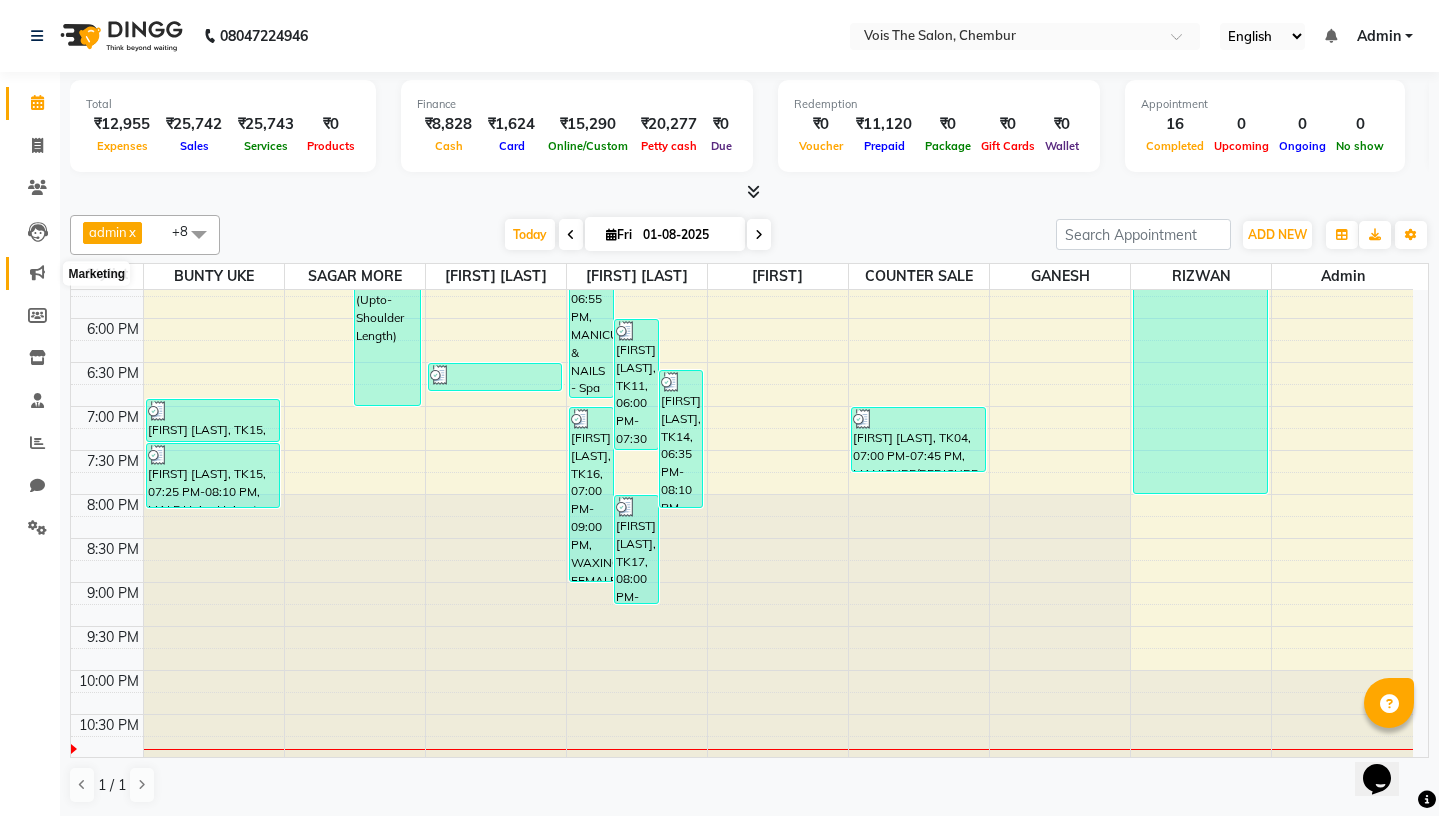 click 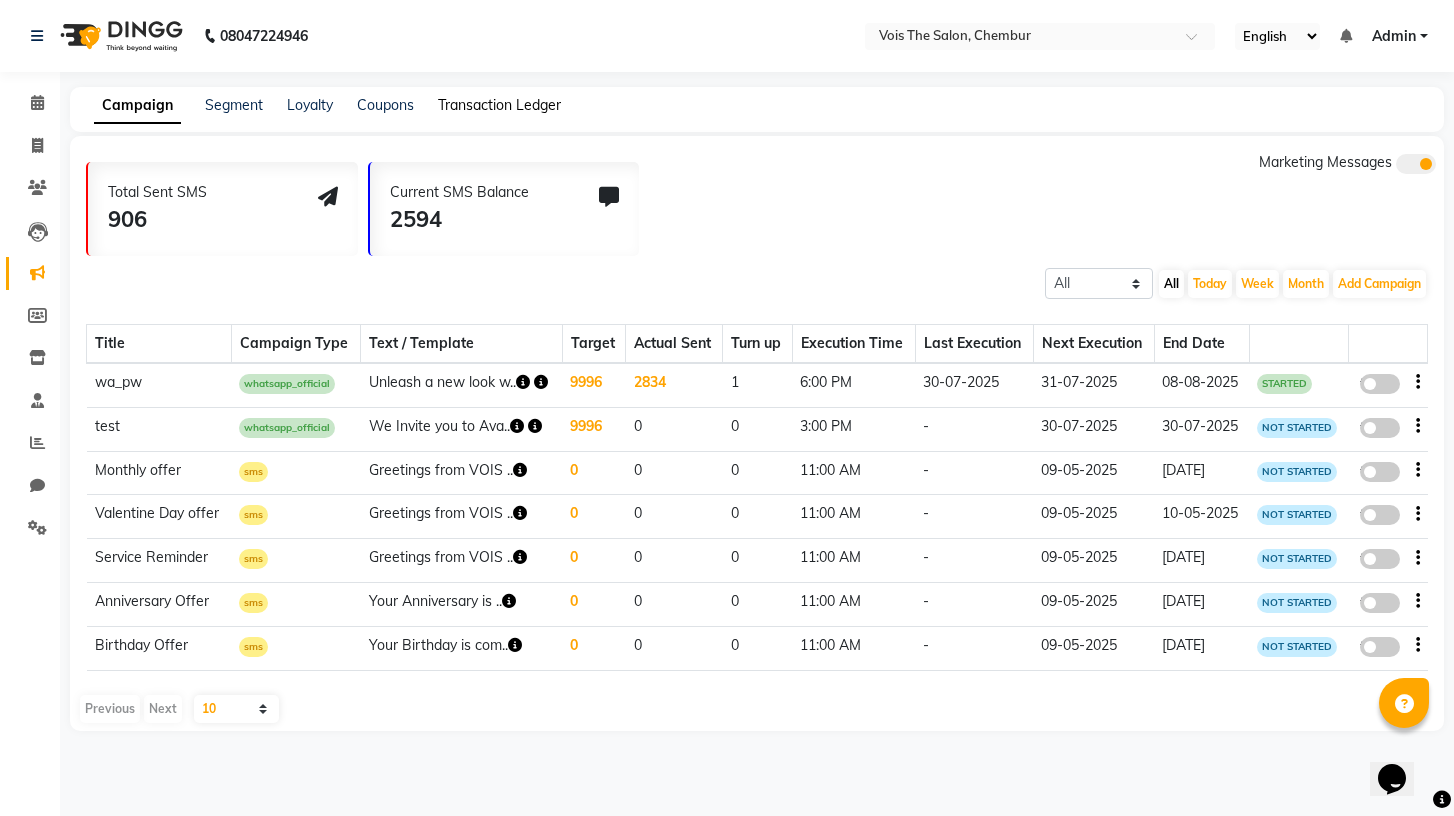click on "Transaction Ledger" 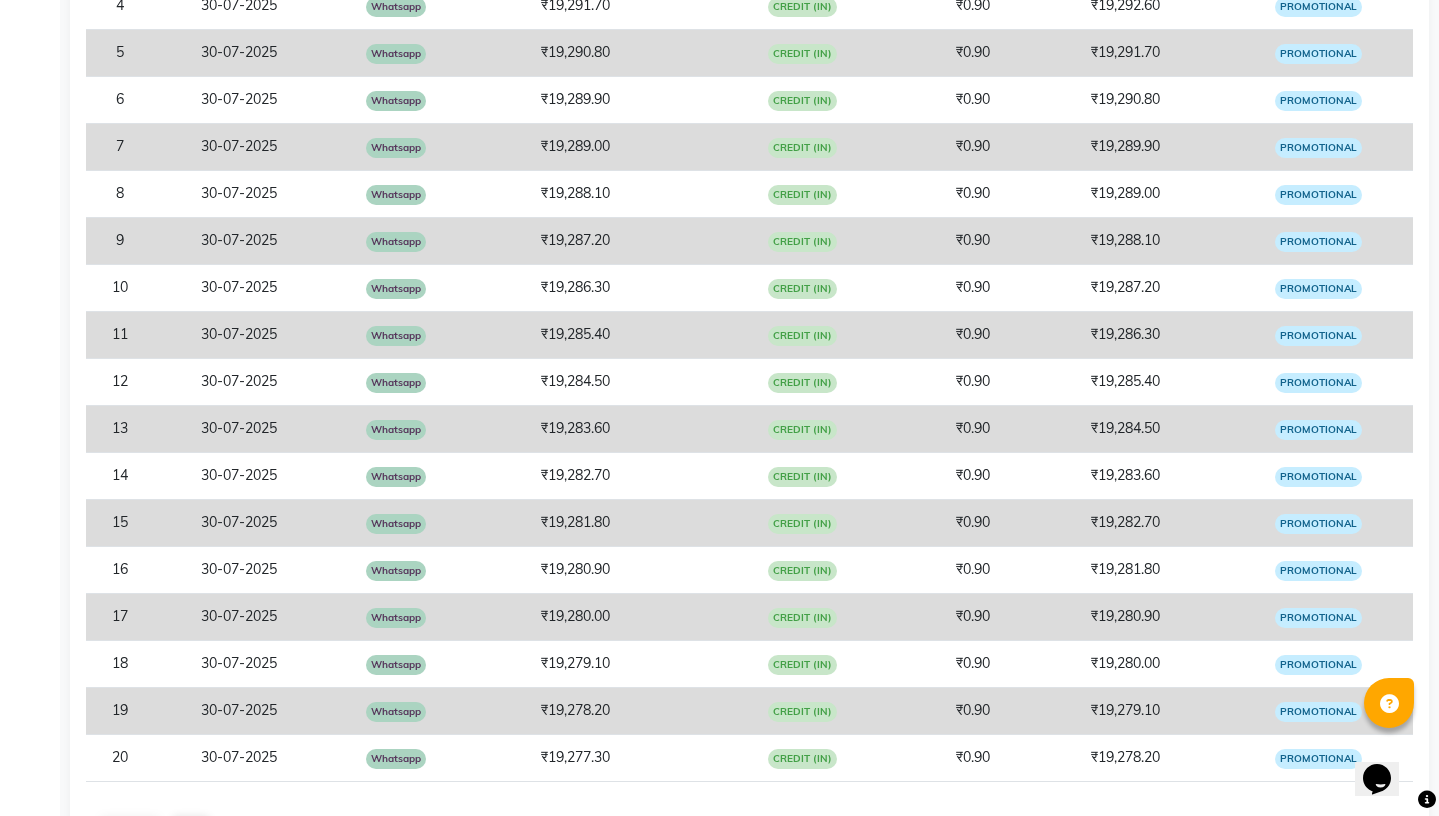 scroll, scrollTop: 673, scrollLeft: 0, axis: vertical 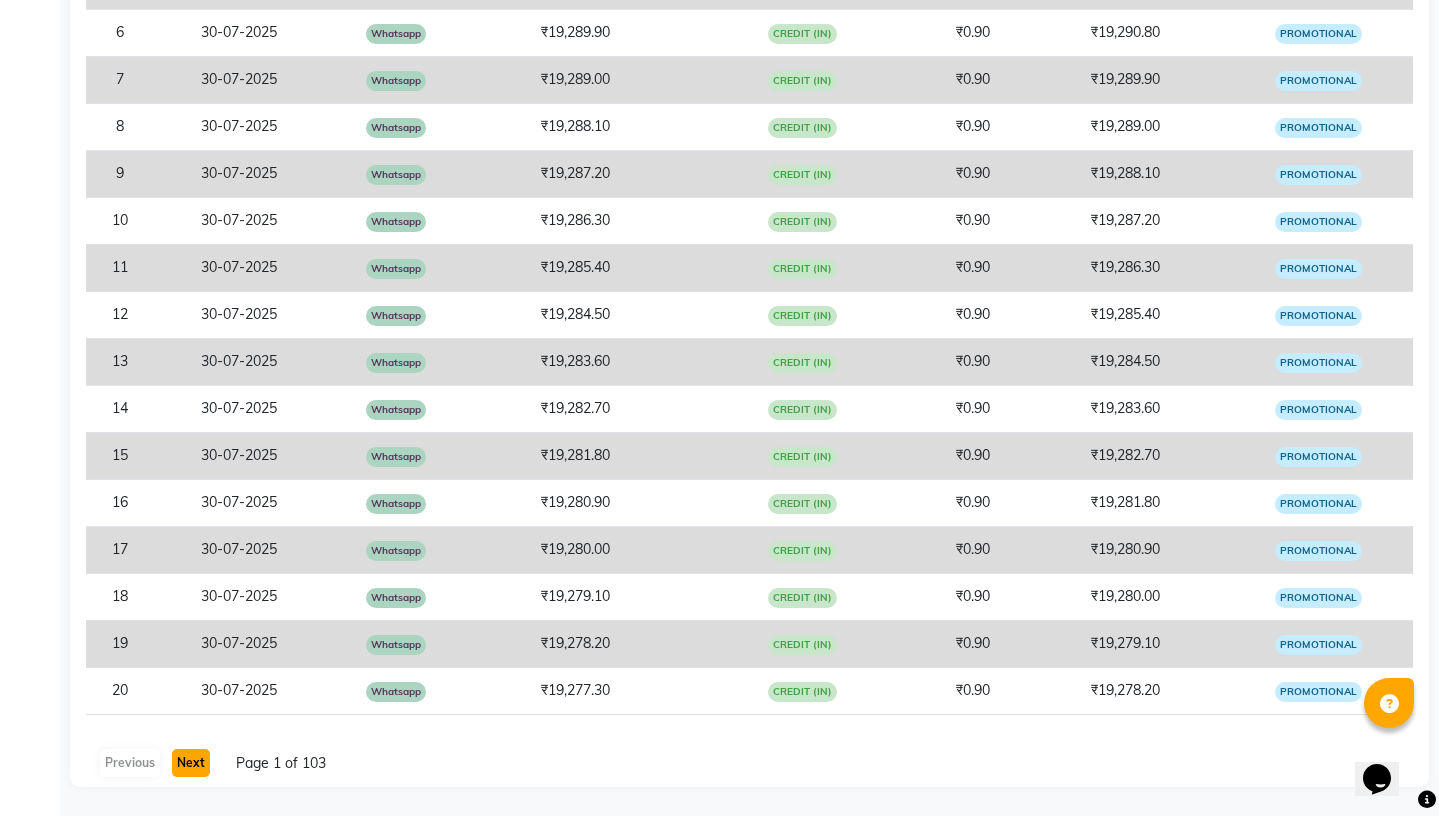 click on "Next" 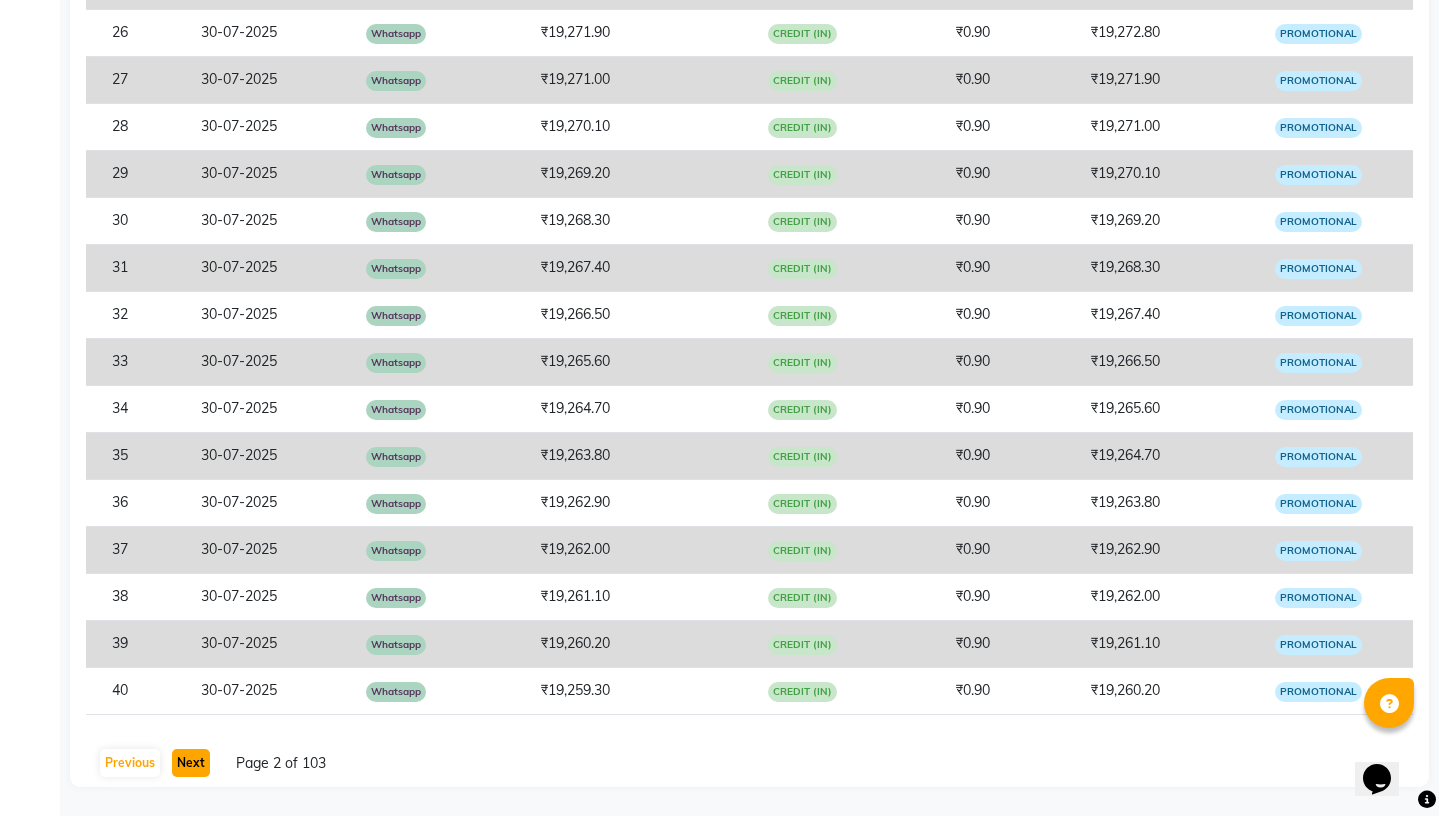 click on "Next" 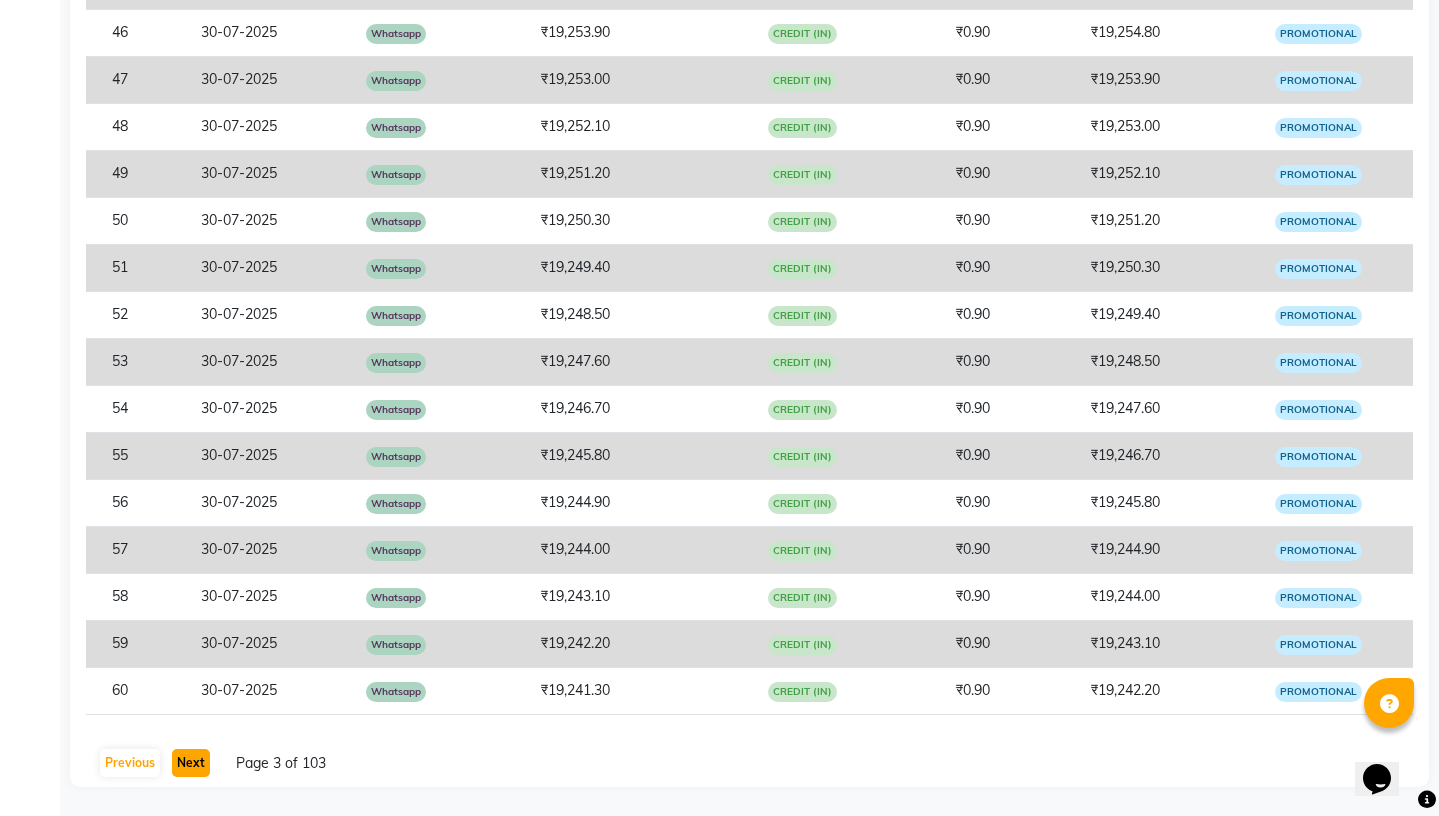 click on "Next" 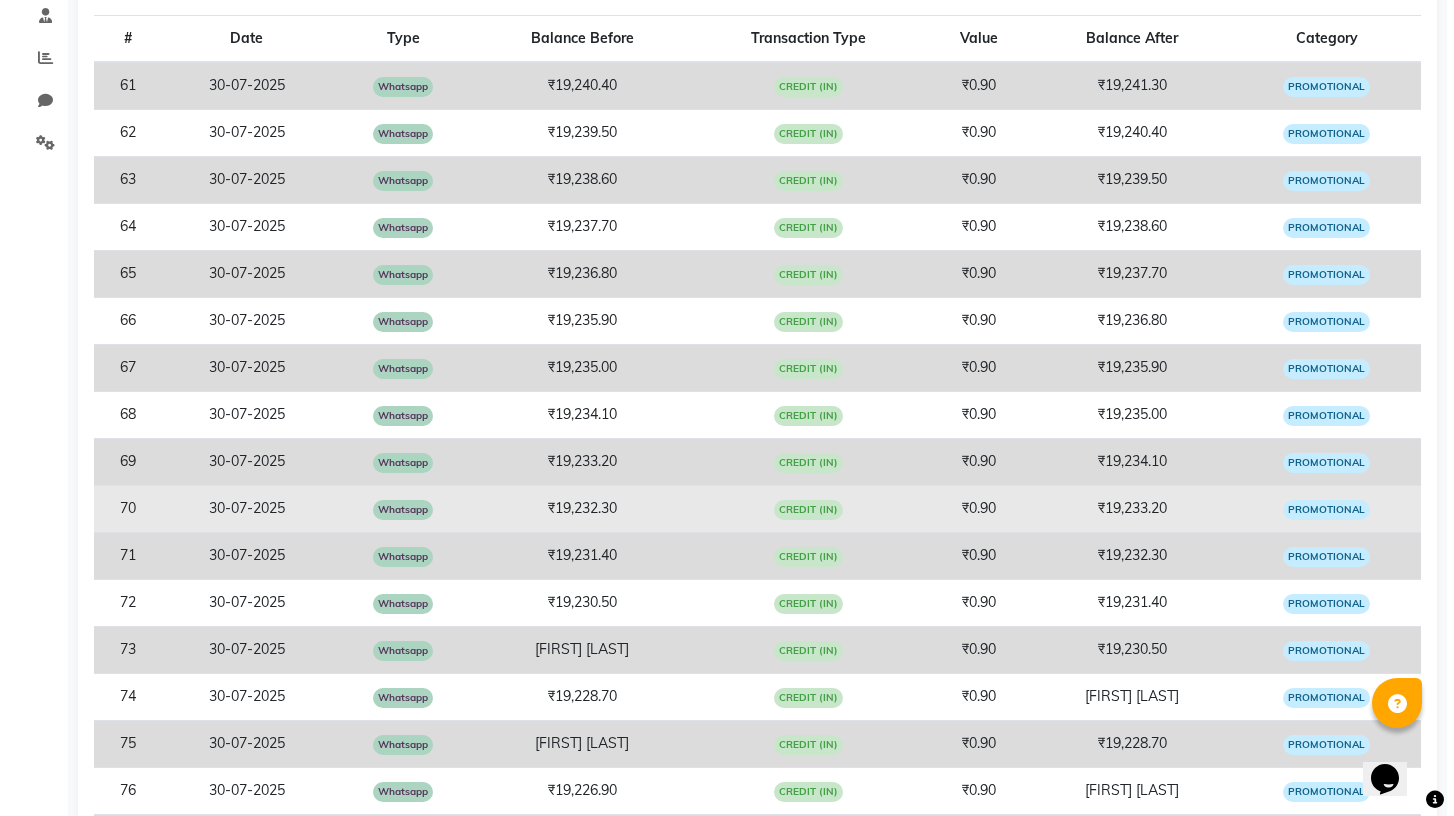 scroll, scrollTop: 0, scrollLeft: 0, axis: both 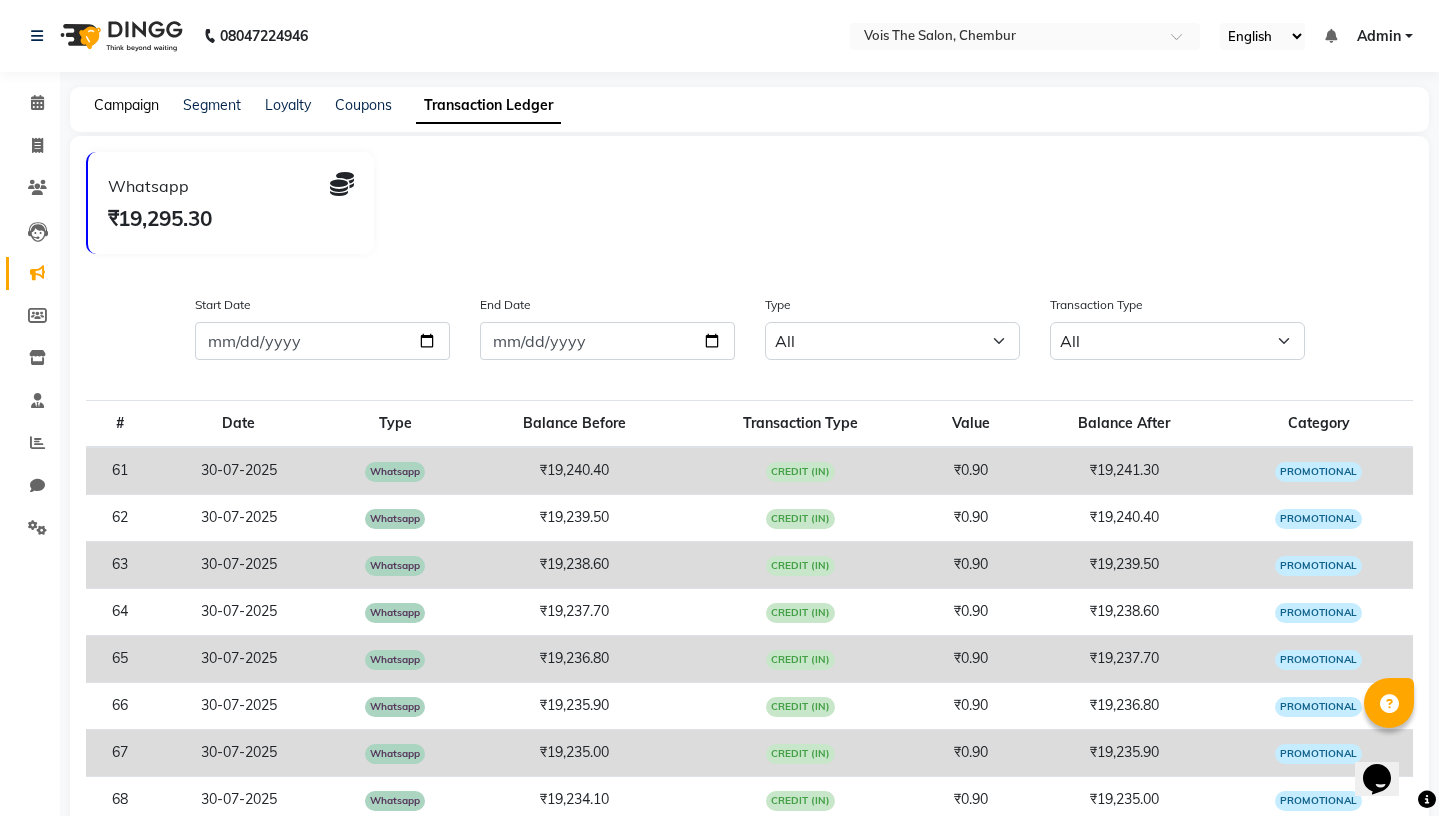 click on "Campaign" 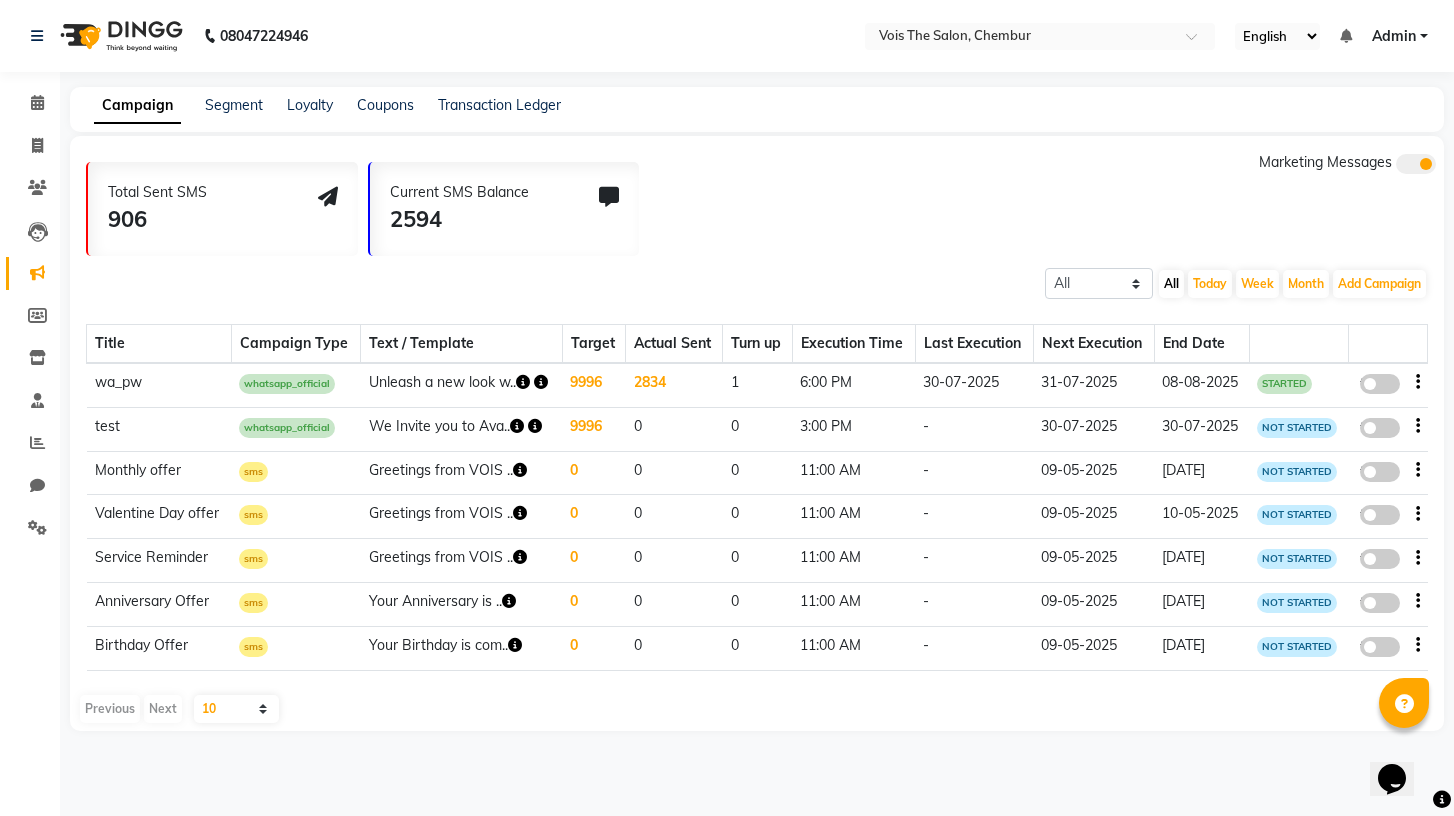 click on "English ENGLISH Español العربية मराठी हिंदी ગુજરાતી தமிழ் 中文 Notifications nothing to show Admin Manage Profile Change Password Sign out  Version:3.15.11" at bounding box center [1040, 36] 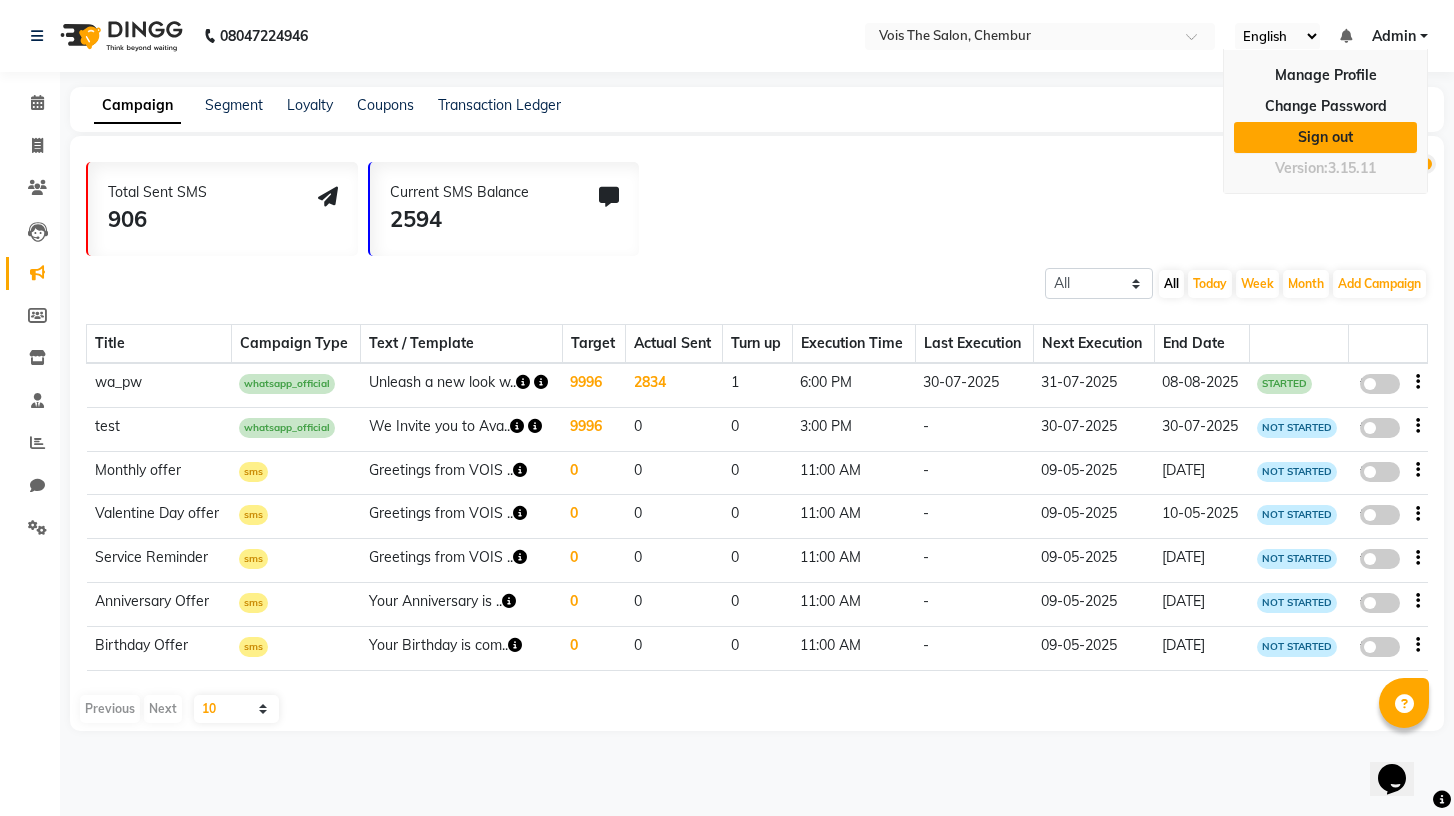 click on "Sign out" at bounding box center (1325, 137) 